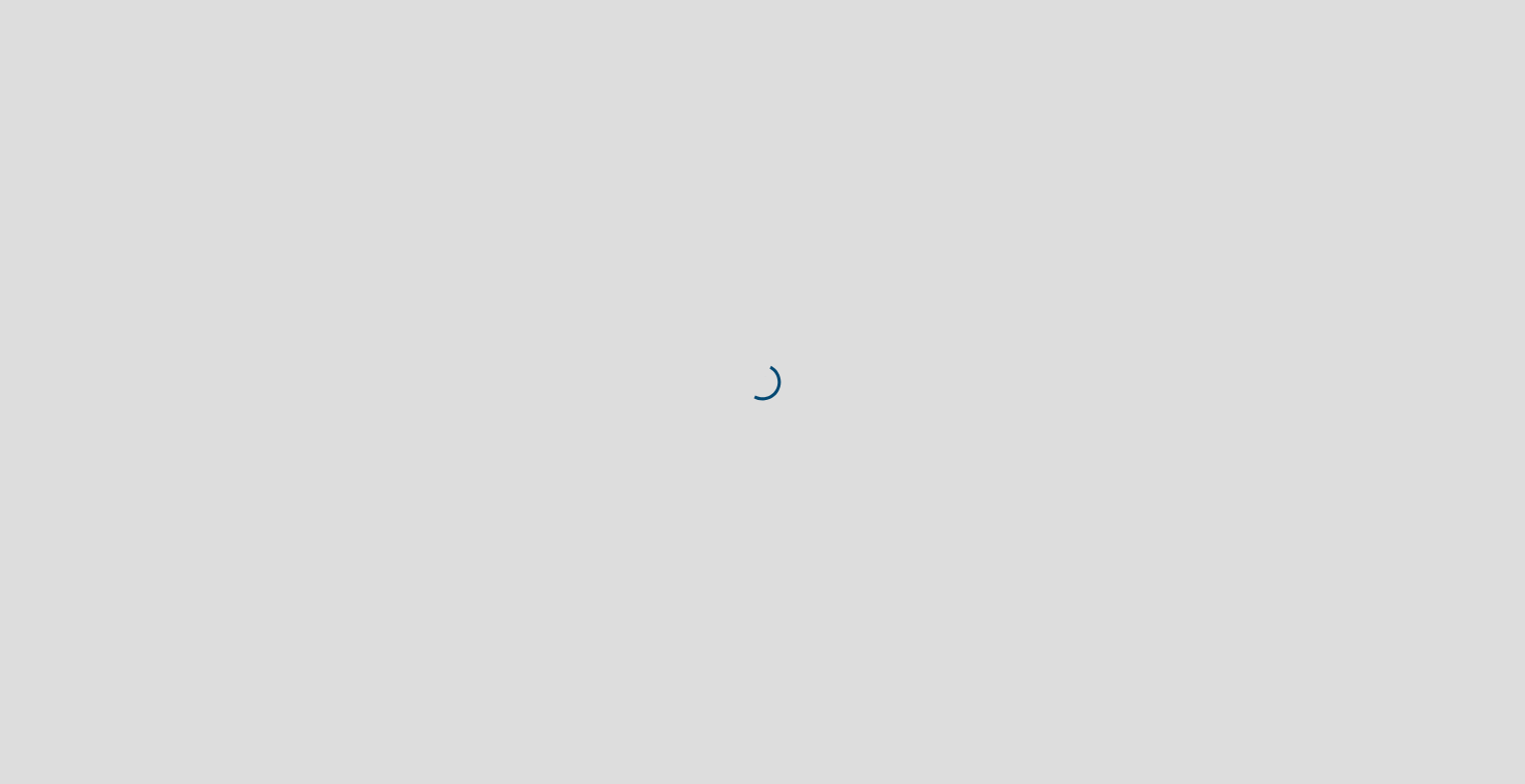 scroll, scrollTop: 0, scrollLeft: 0, axis: both 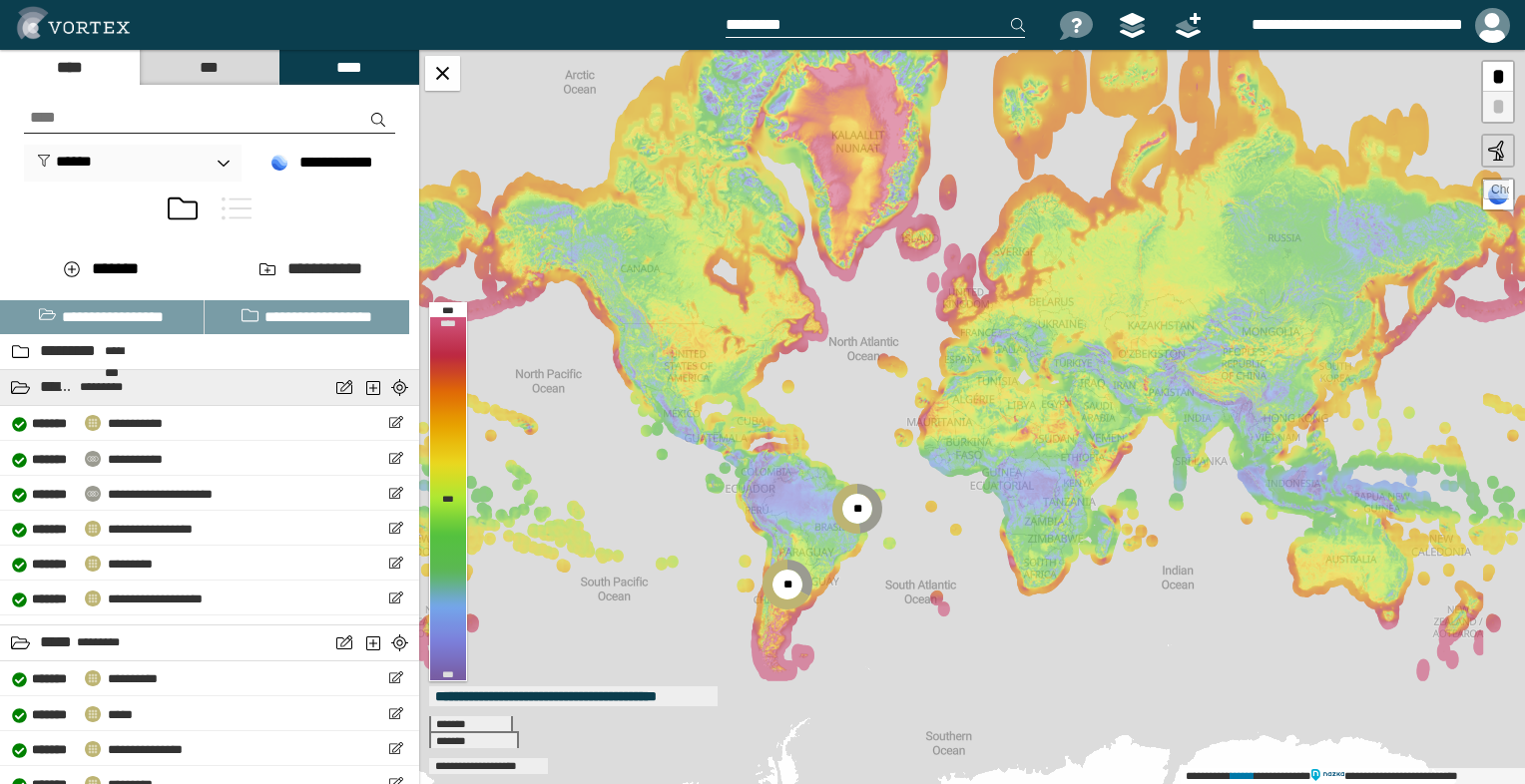 click on "****** *********" at bounding box center (165, 387) 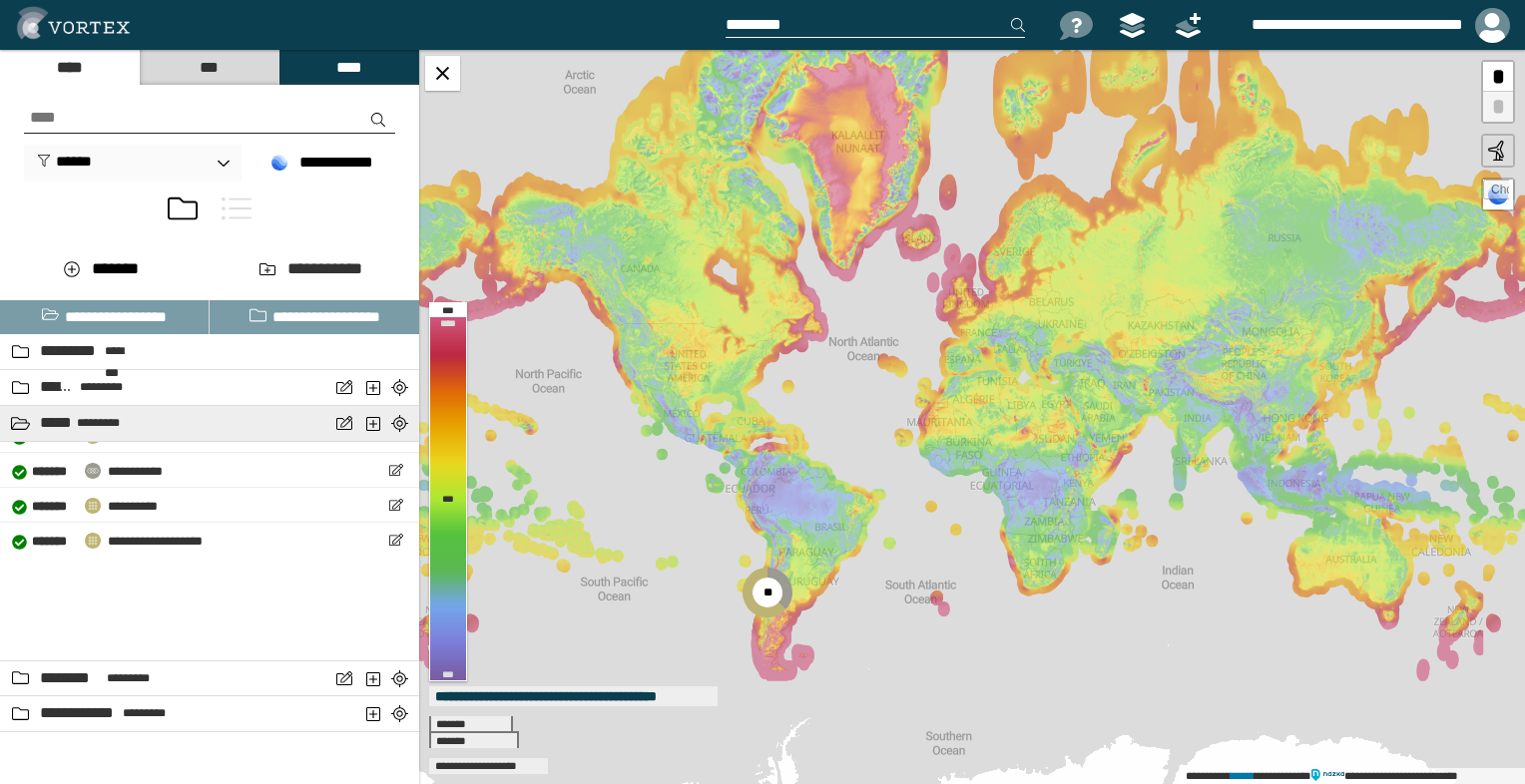 scroll, scrollTop: 191, scrollLeft: 0, axis: vertical 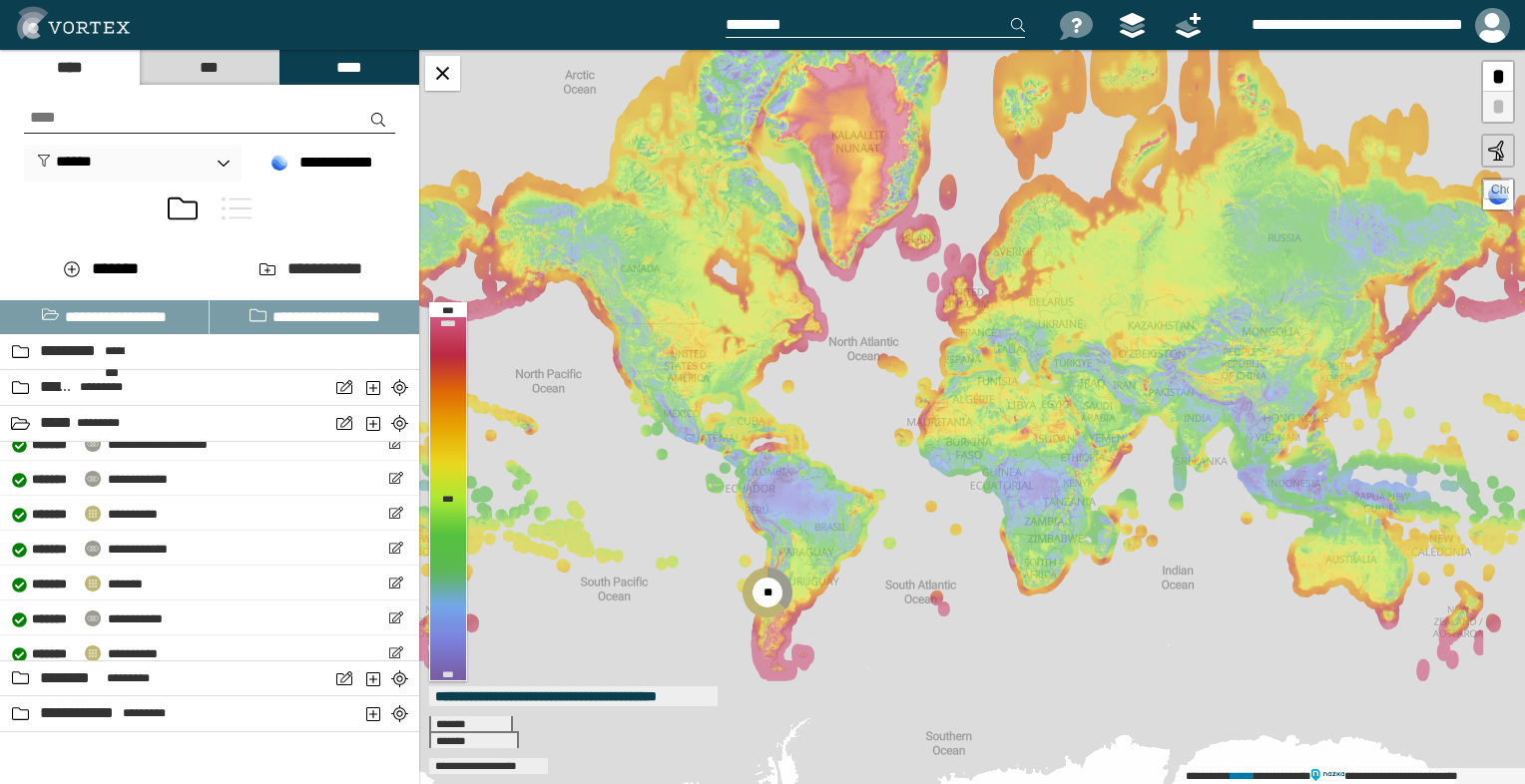 click at bounding box center [210, 118] 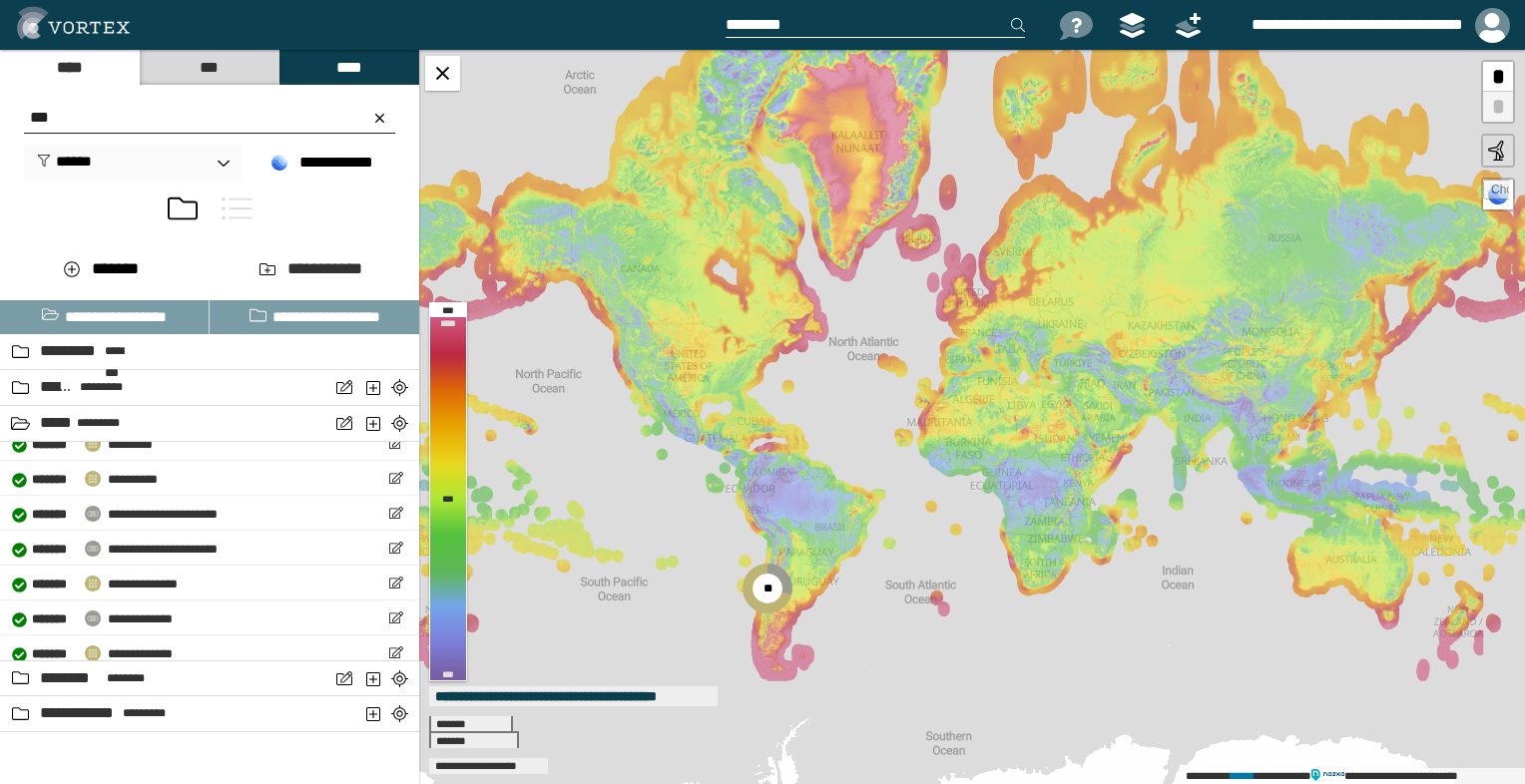 scroll, scrollTop: 0, scrollLeft: 0, axis: both 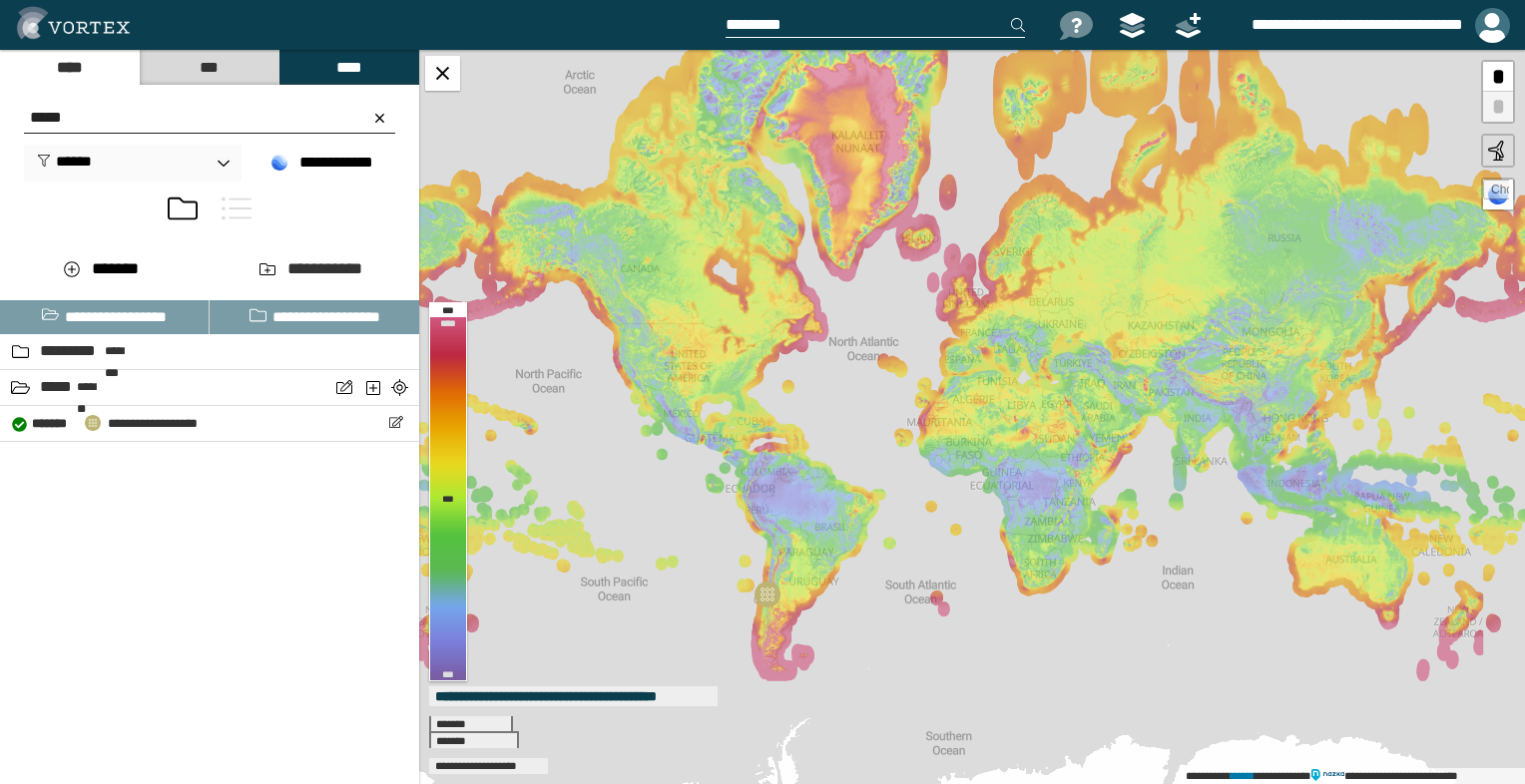 type on "*****" 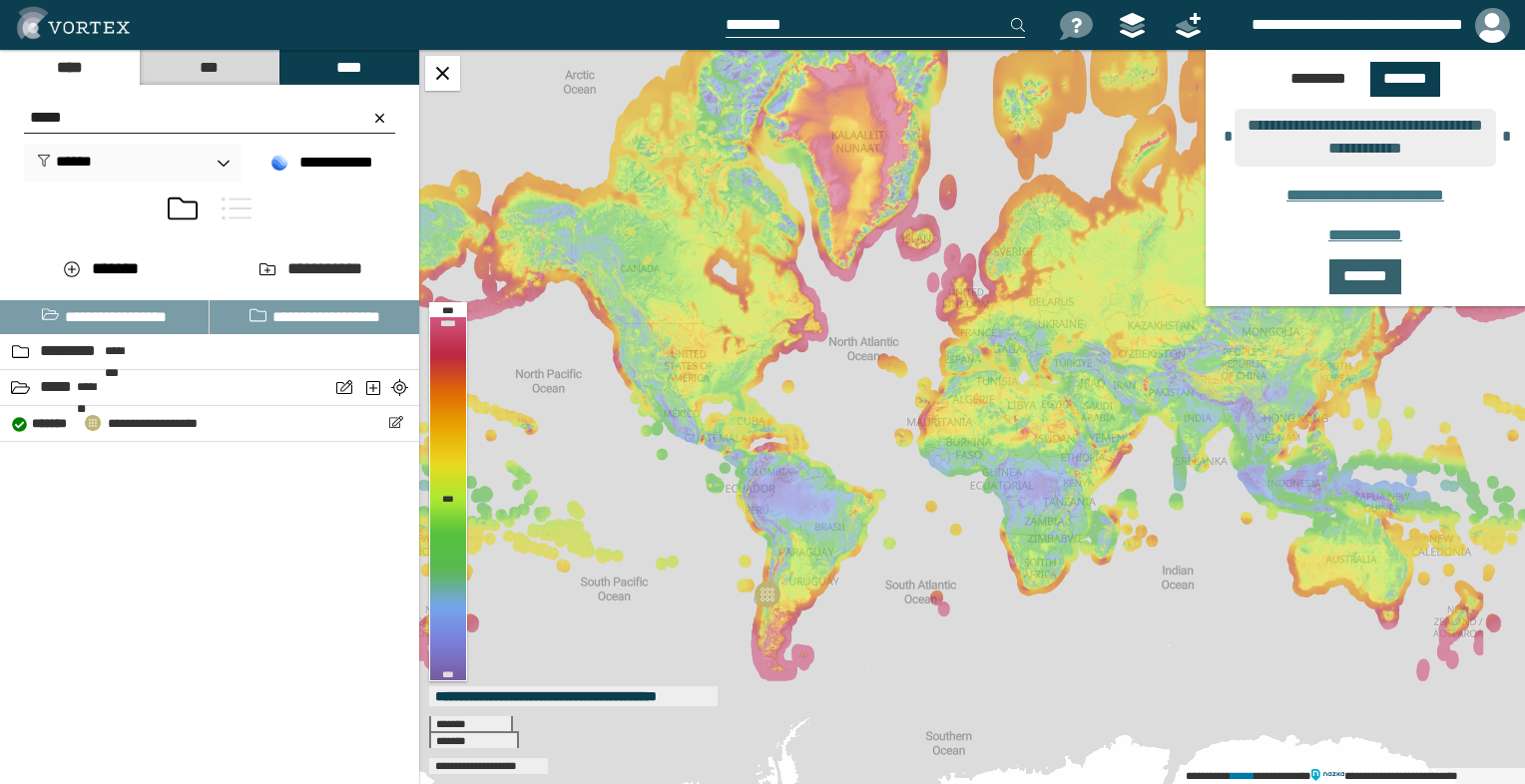 click on "*******" at bounding box center [1365, 276] 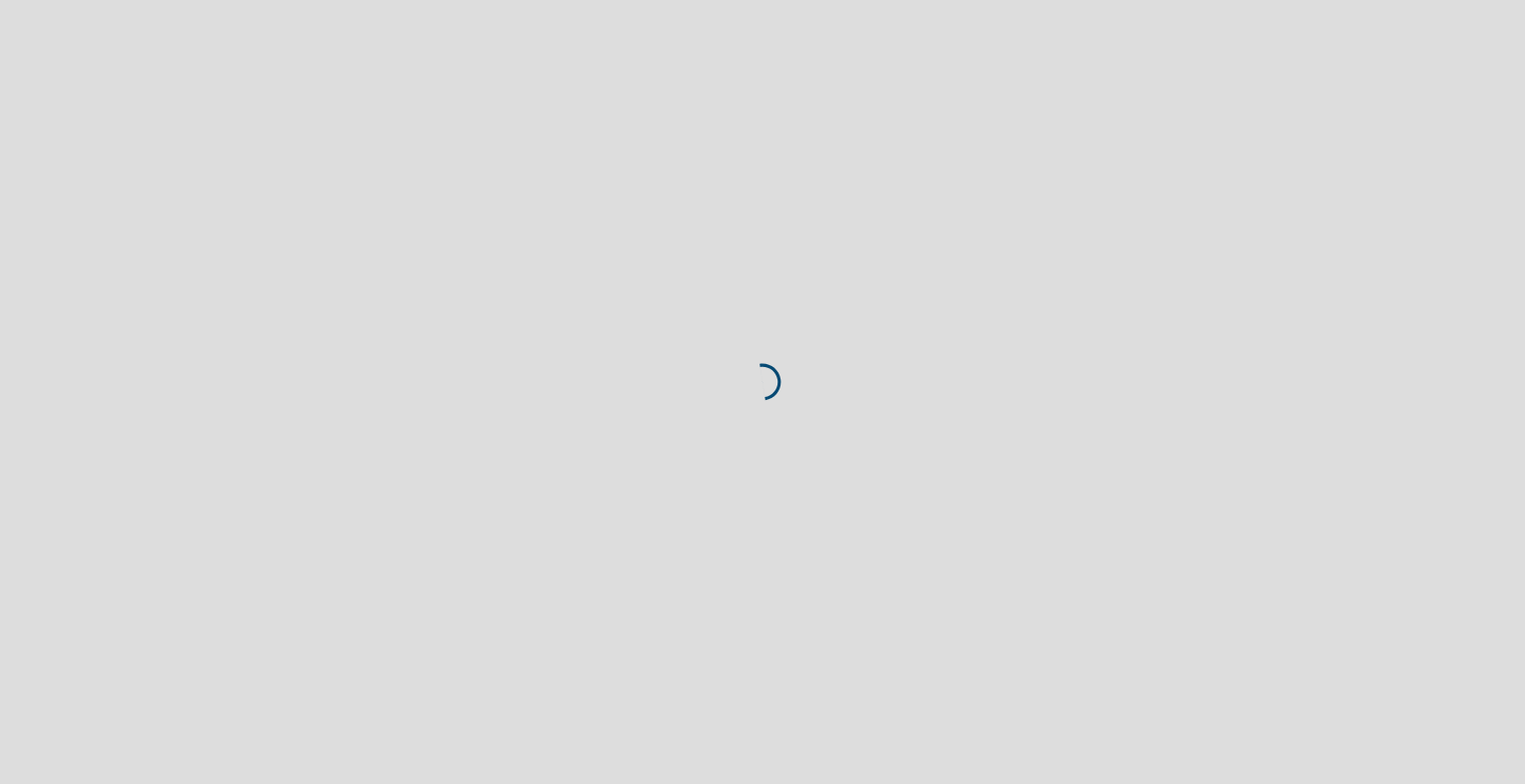 scroll, scrollTop: 0, scrollLeft: 0, axis: both 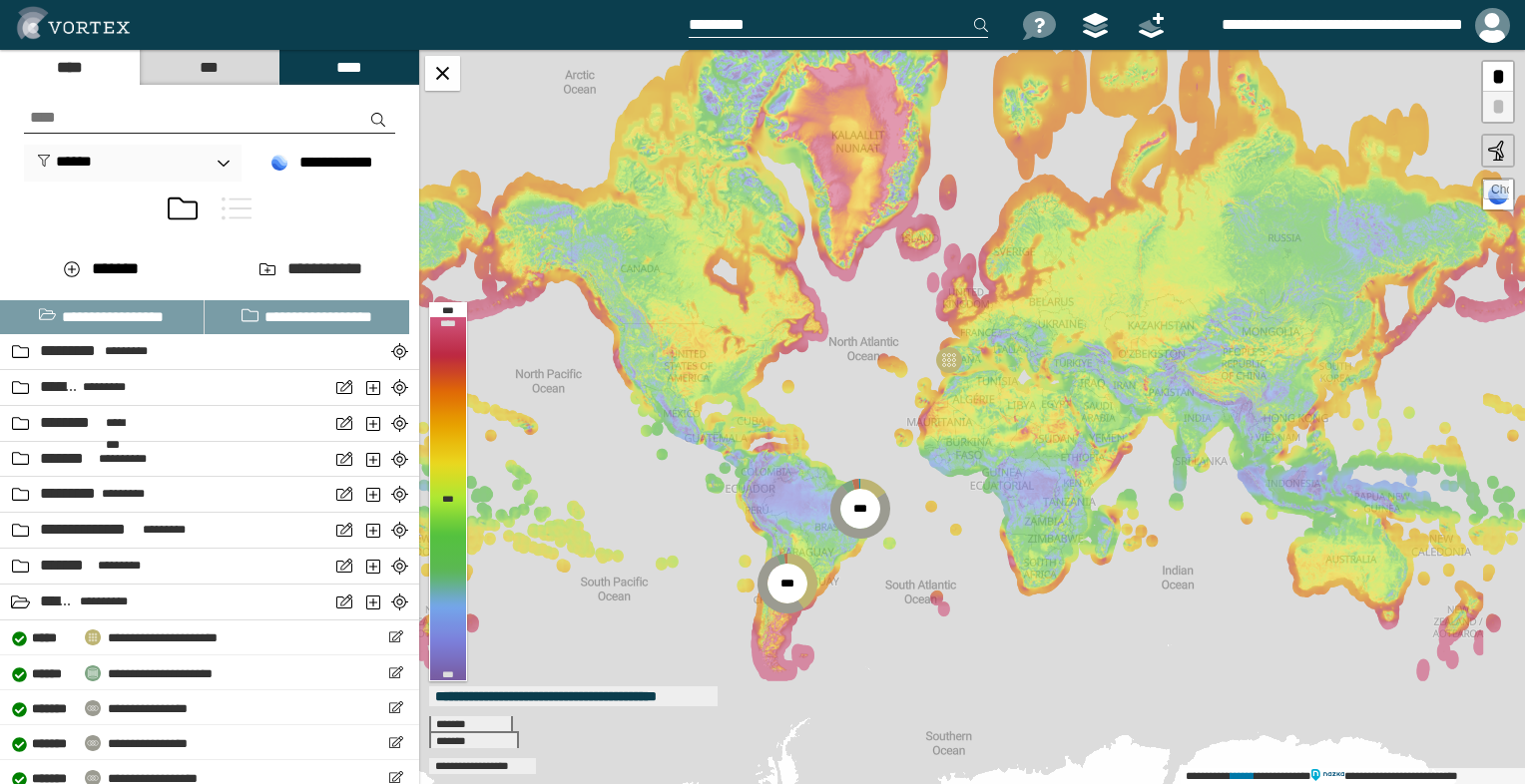 click at bounding box center [210, 118] 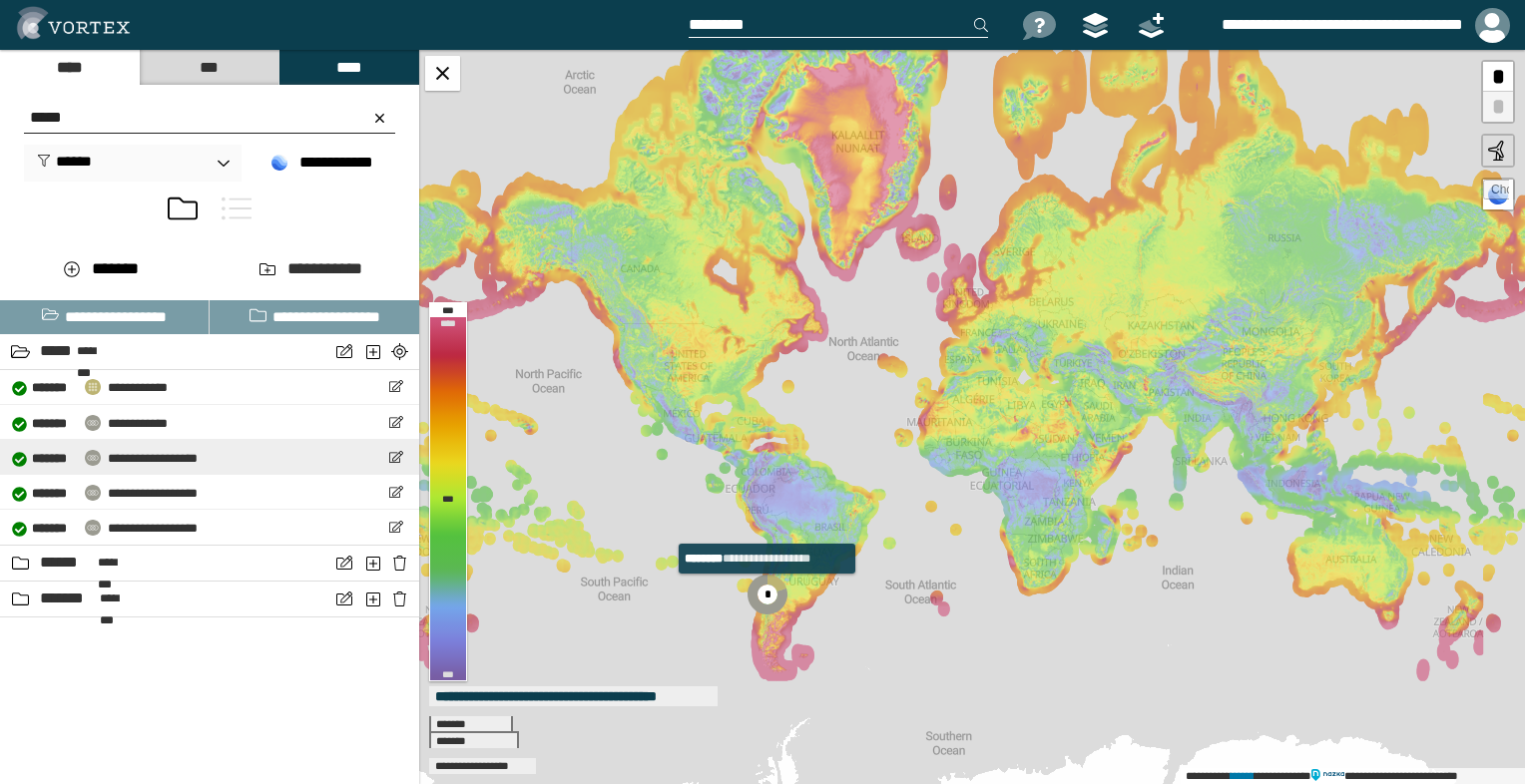 type on "*****" 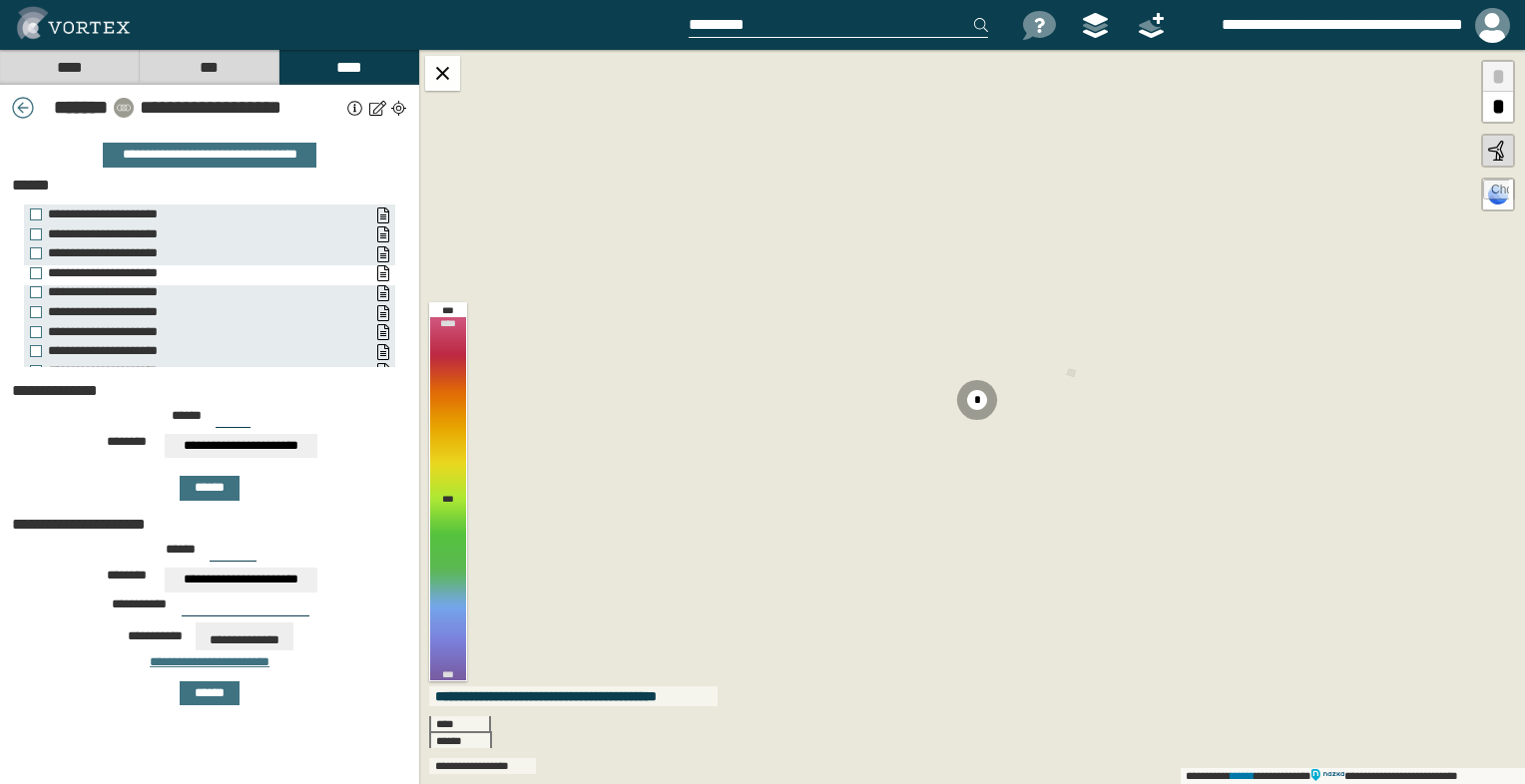 scroll, scrollTop: 6, scrollLeft: 0, axis: vertical 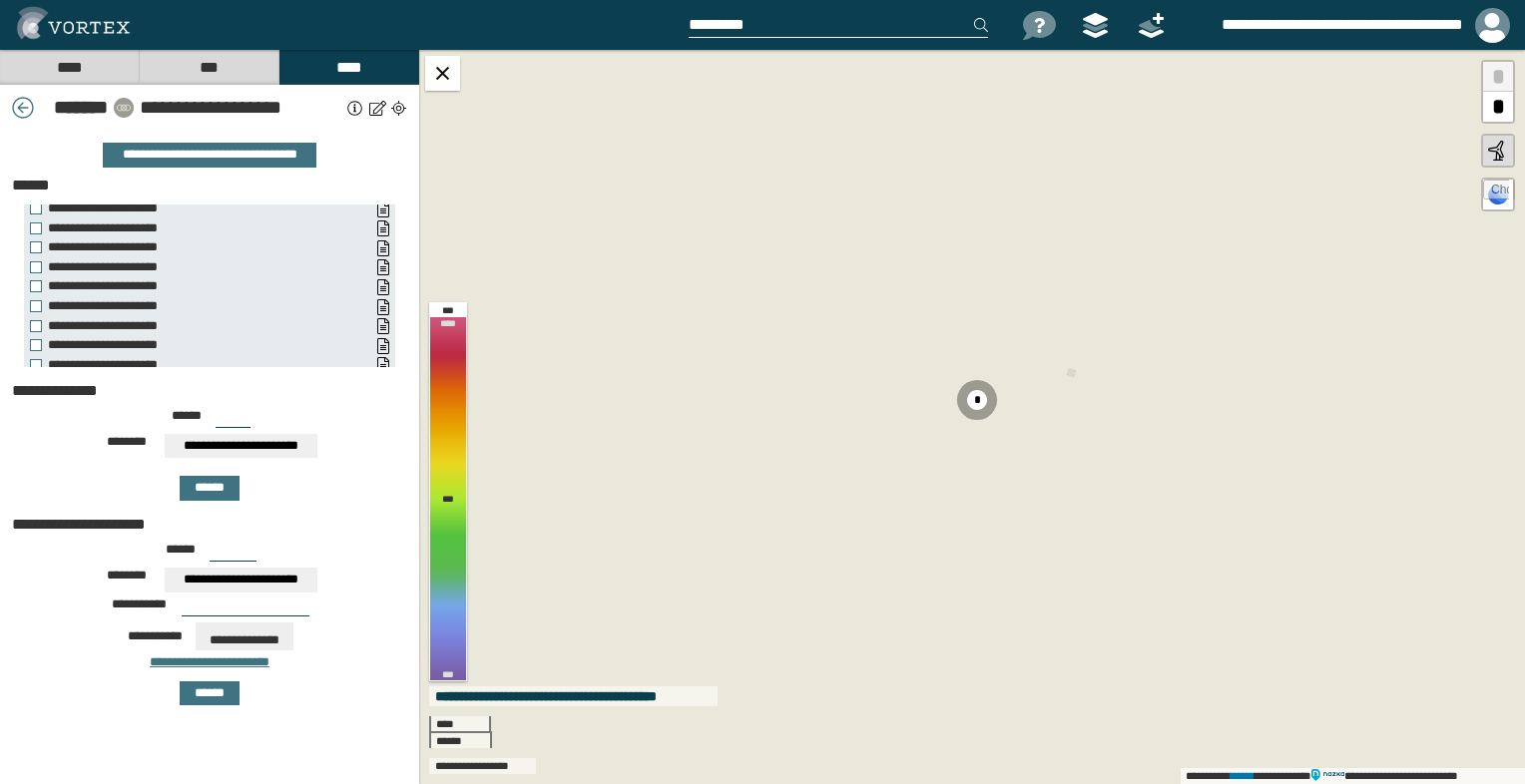 click on "**********" at bounding box center [242, 446] 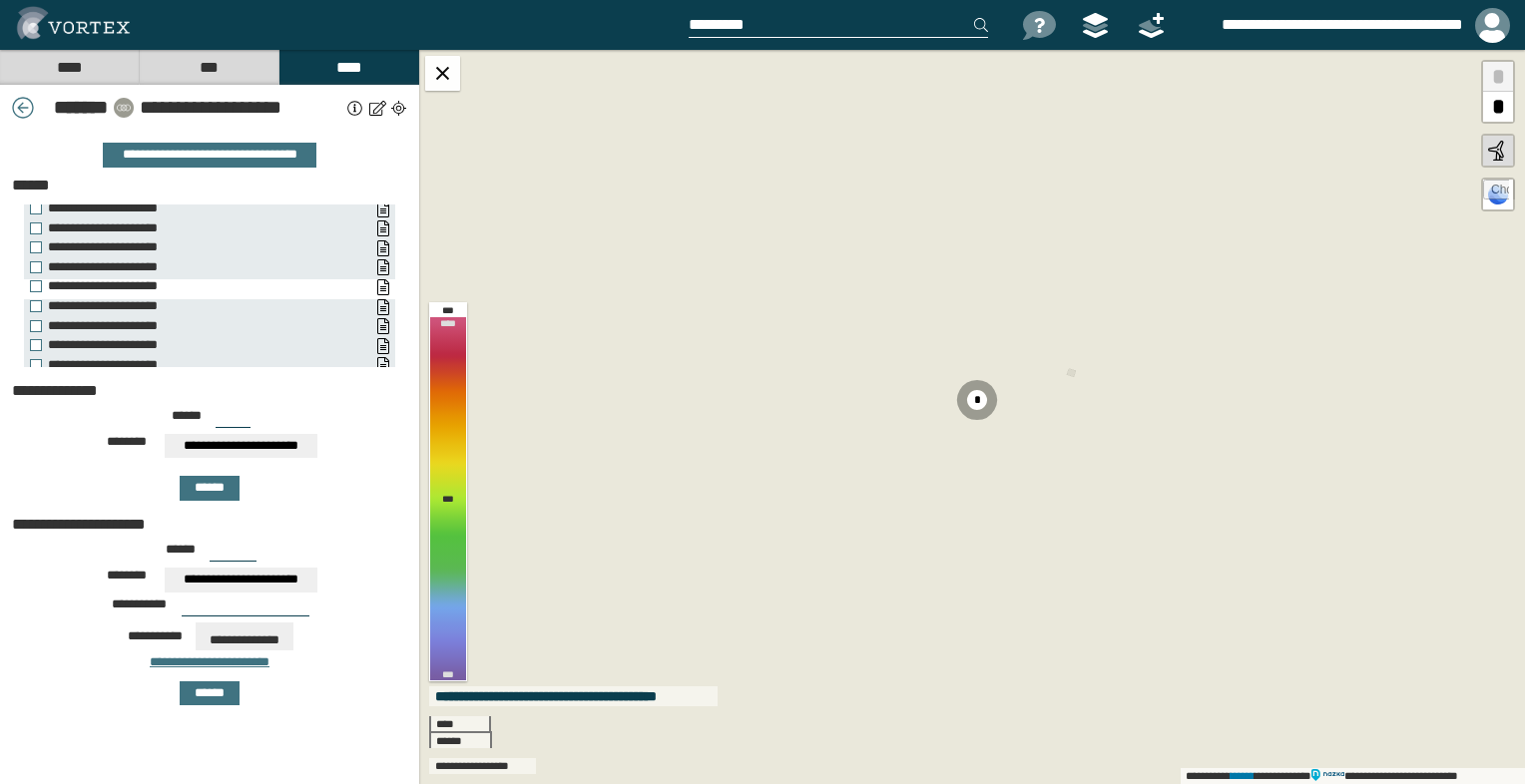 scroll, scrollTop: 0, scrollLeft: 0, axis: both 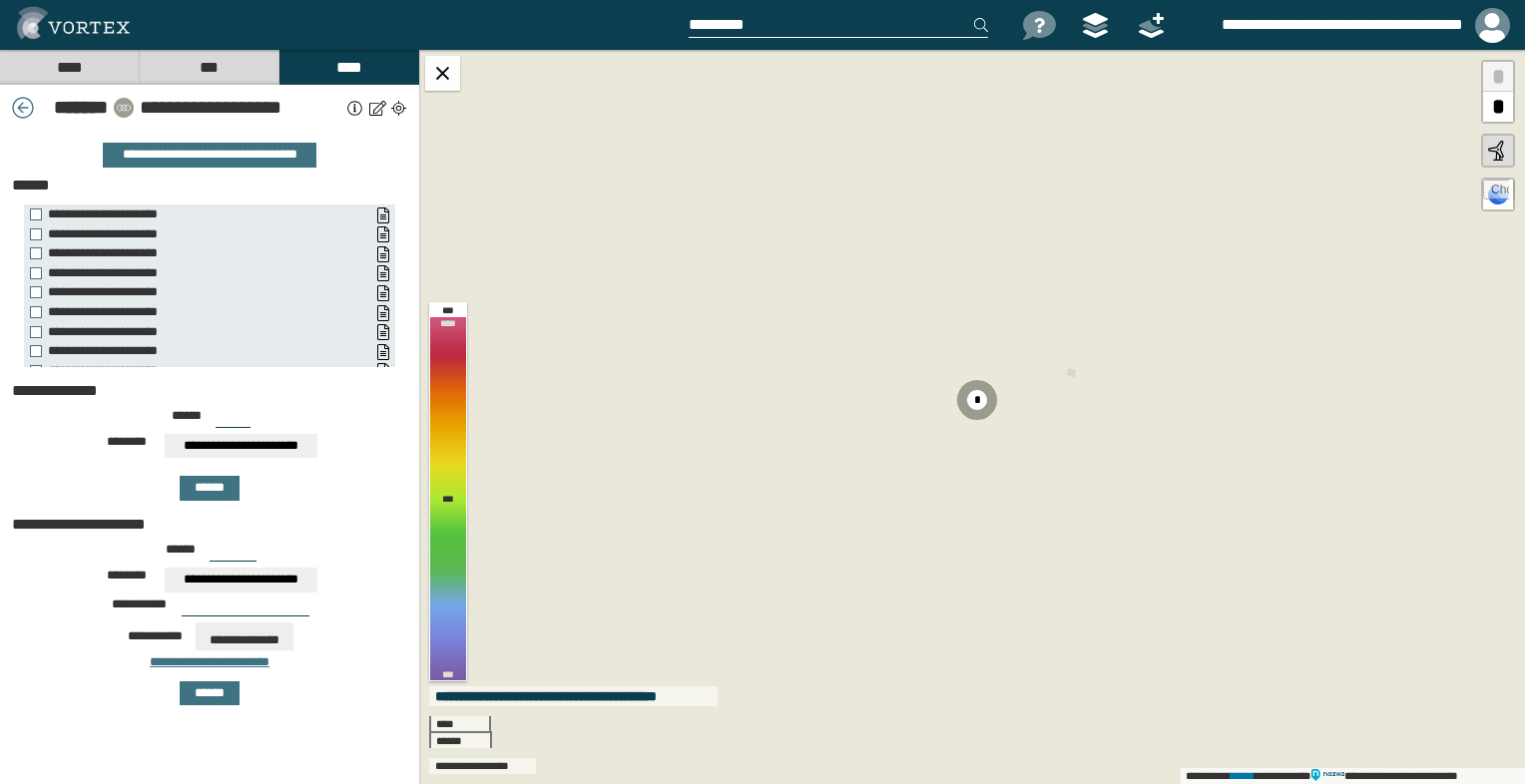 click on "**********" at bounding box center [242, 446] 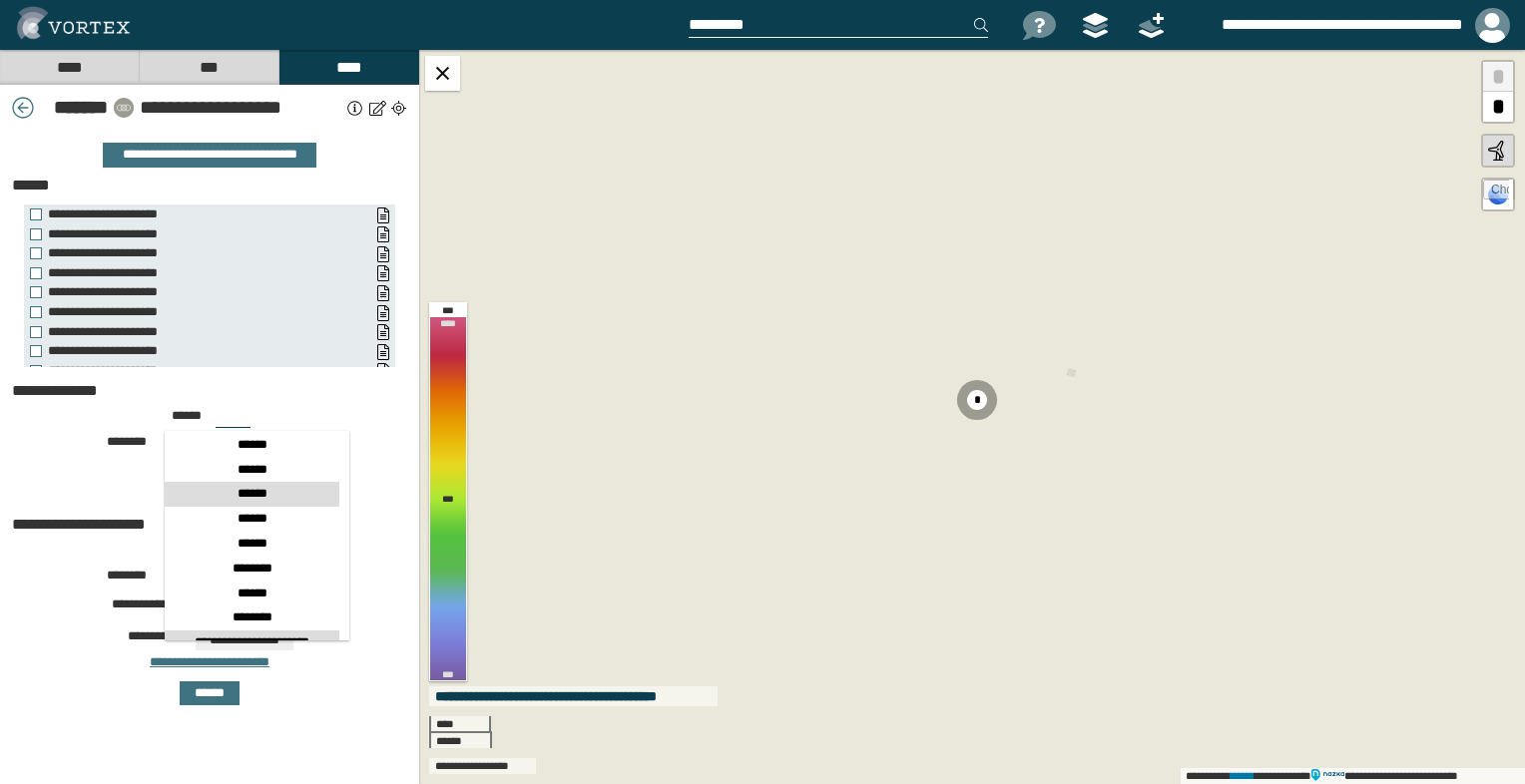 scroll, scrollTop: 199, scrollLeft: 0, axis: vertical 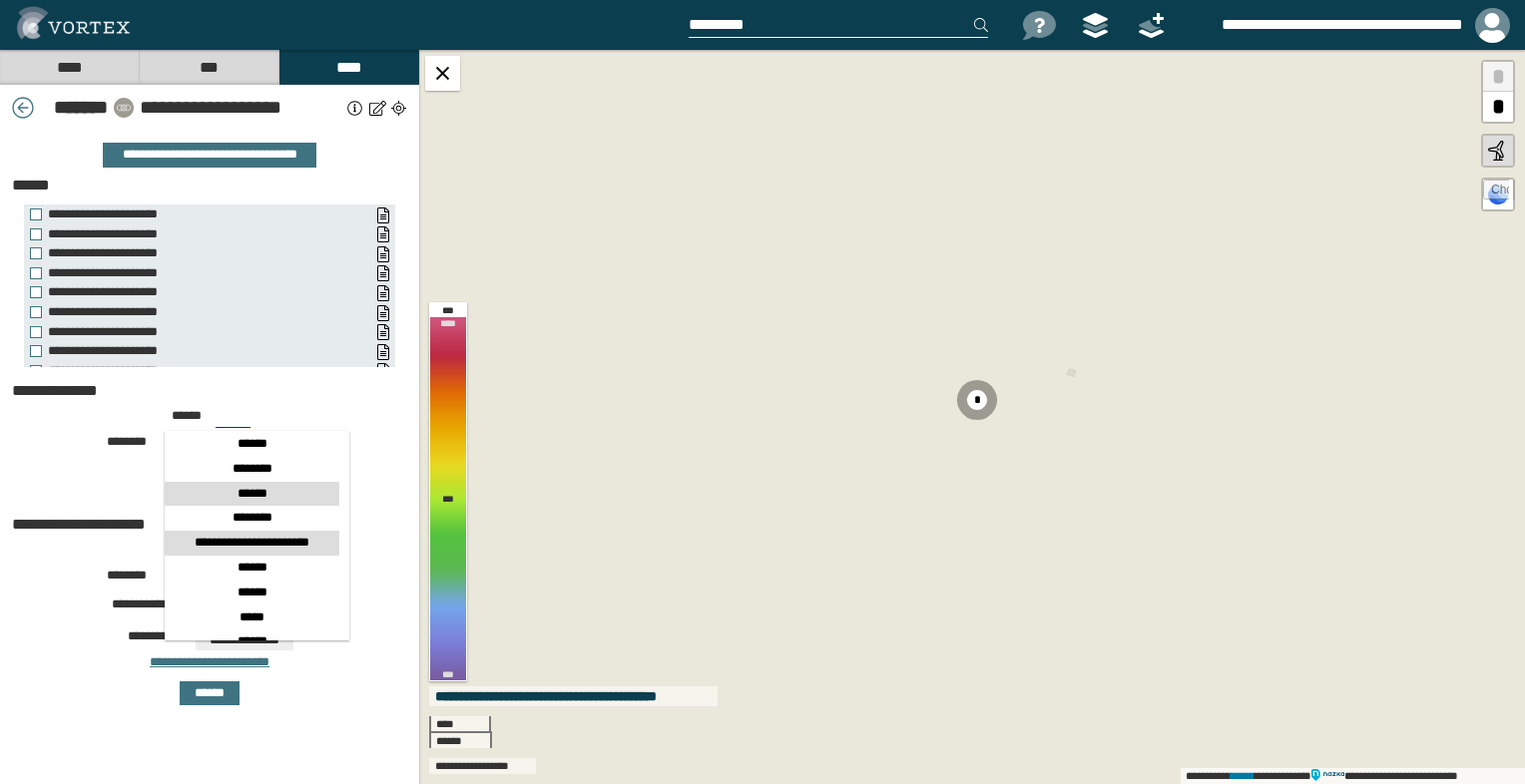 click on "******" at bounding box center (252, 246) 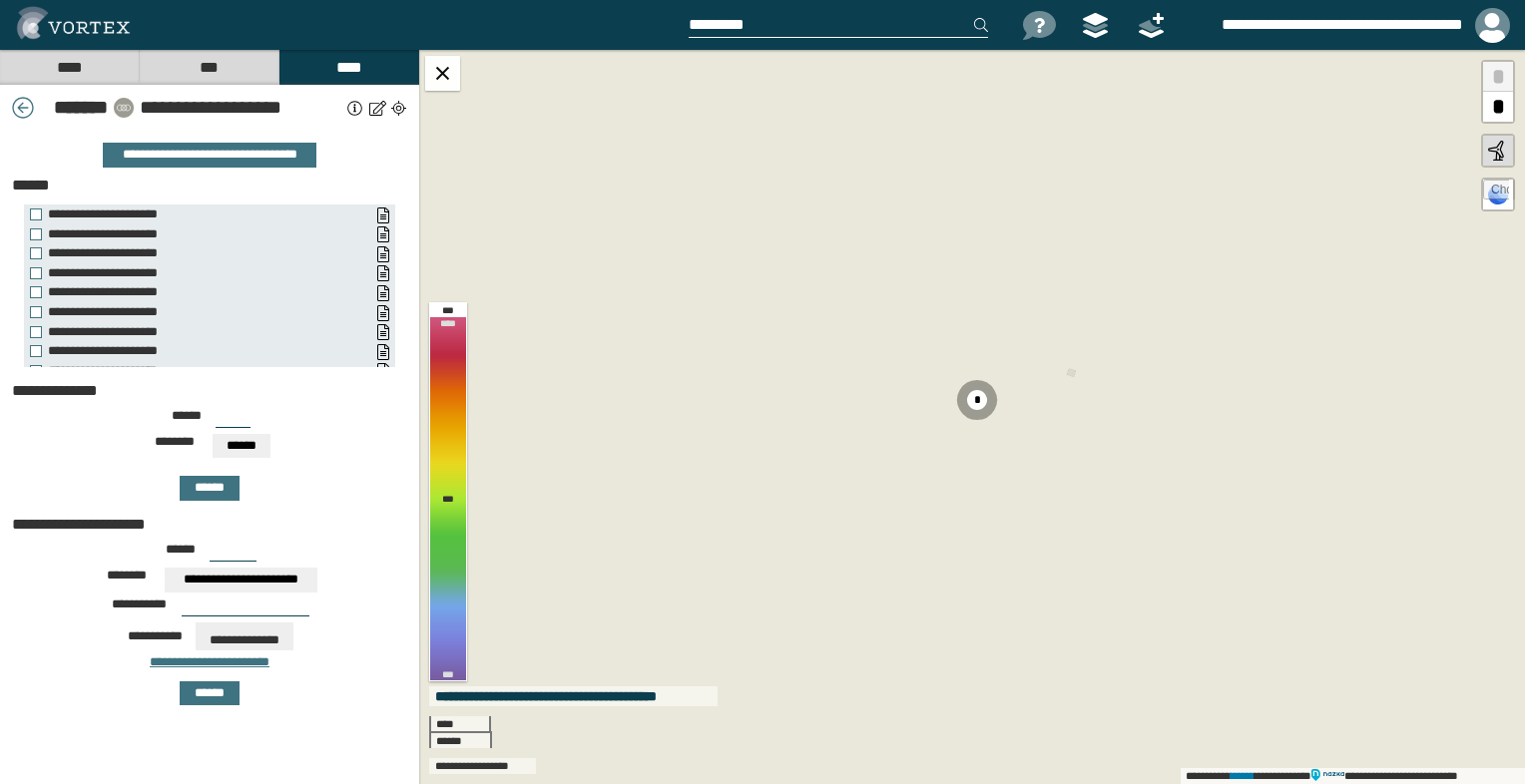 click on "**********" at bounding box center (210, 456) 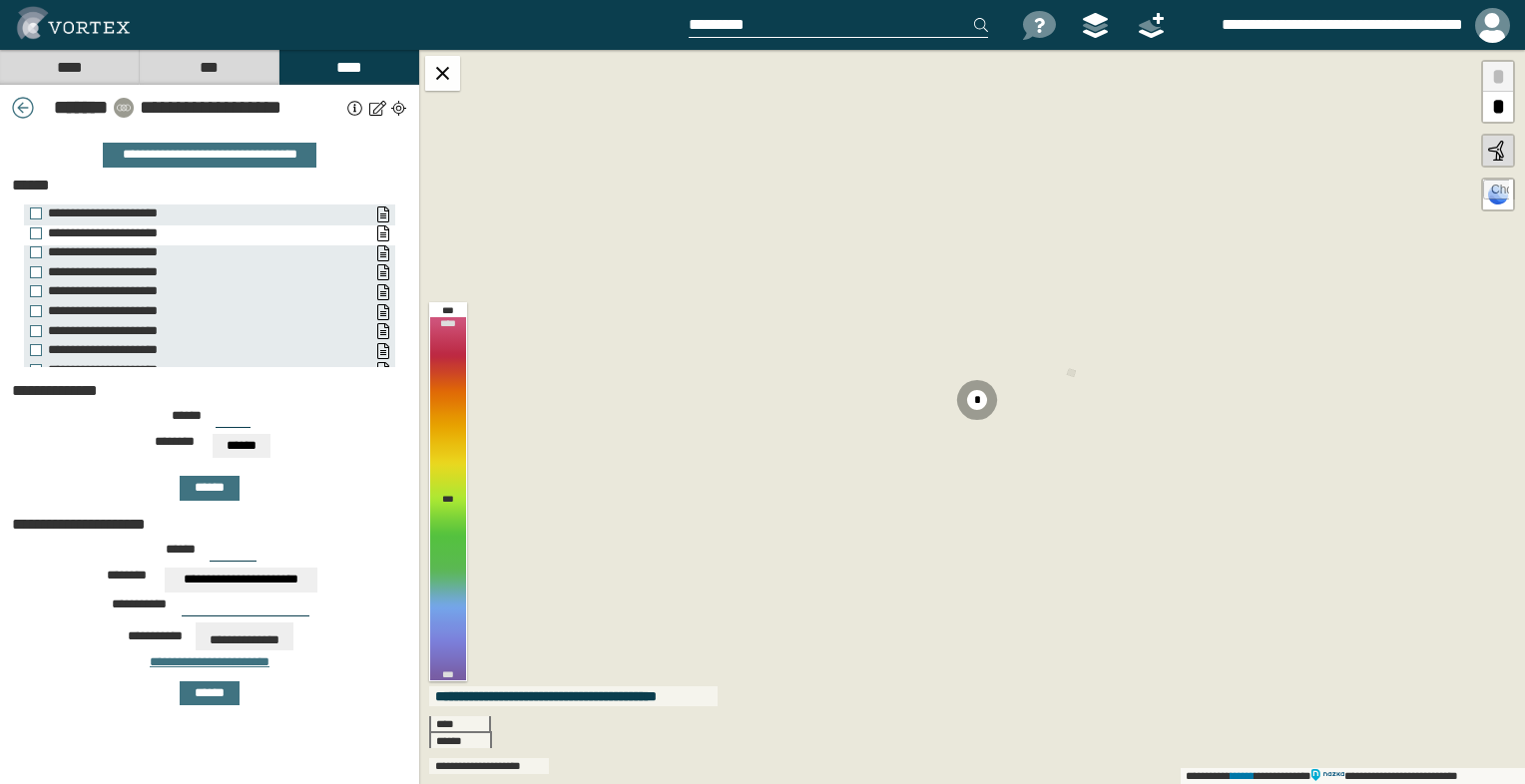 scroll, scrollTop: 0, scrollLeft: 0, axis: both 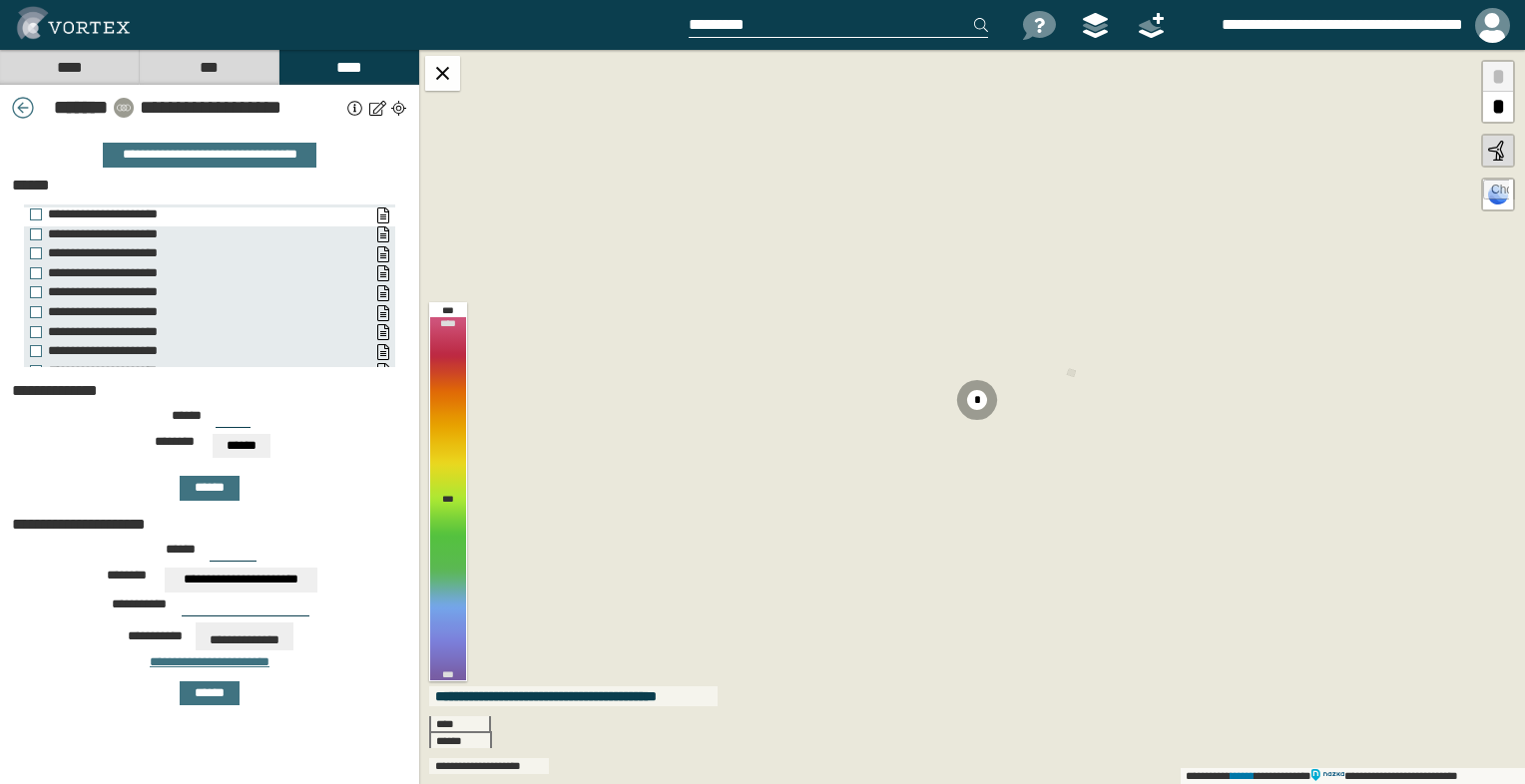 click on "**********" at bounding box center (210, 155) 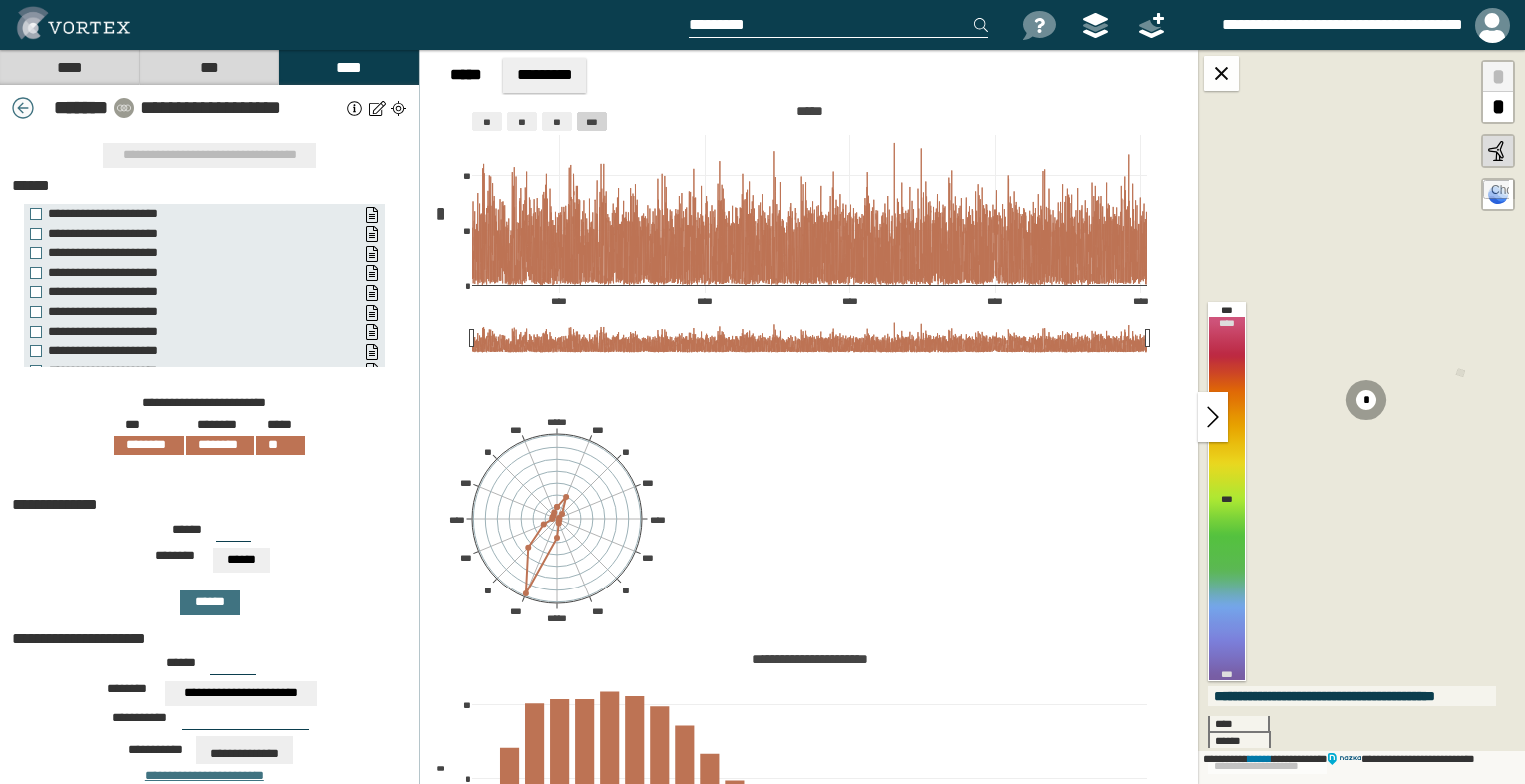 click at bounding box center [23, 108] 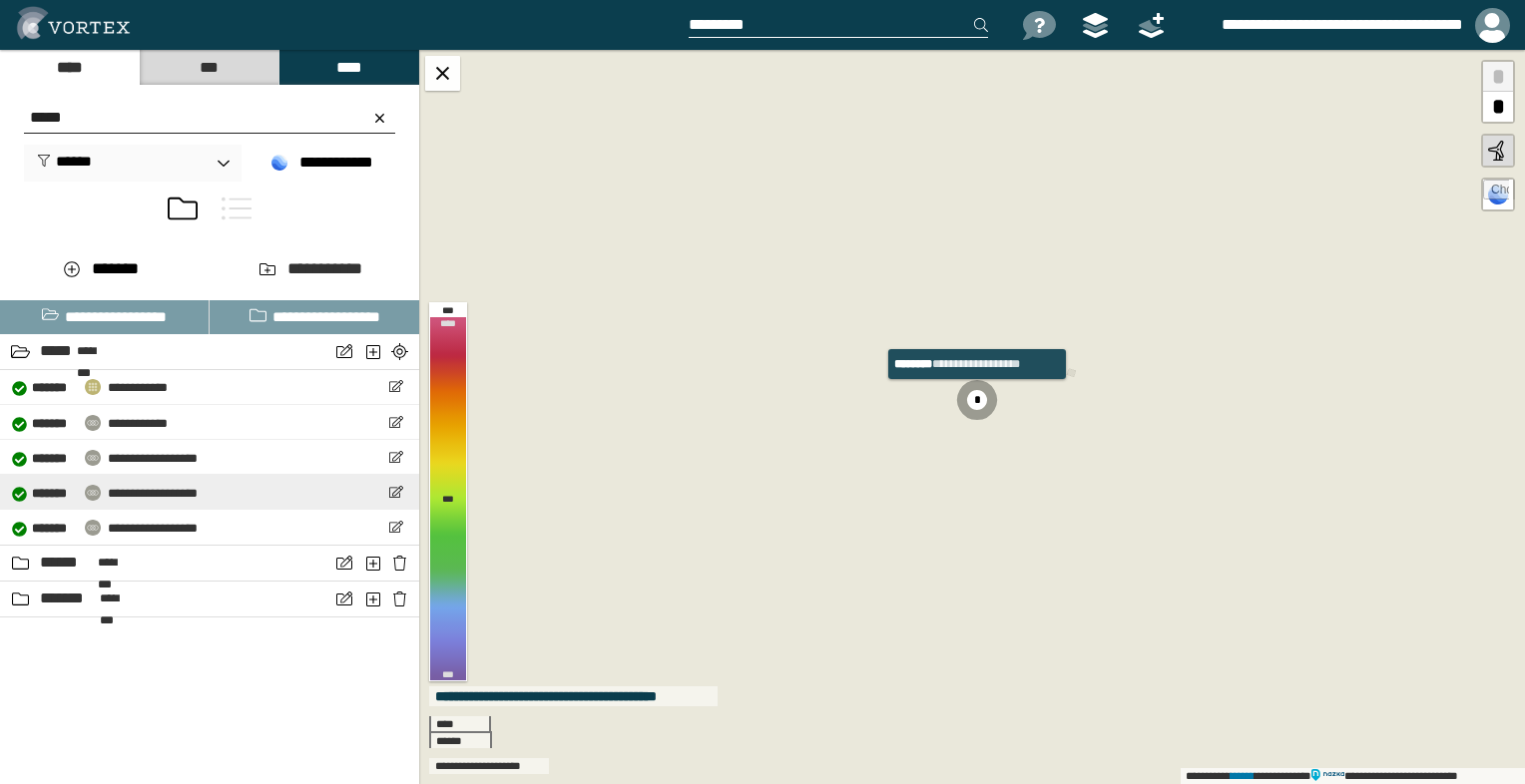 click on "**********" at bounding box center [153, 493] 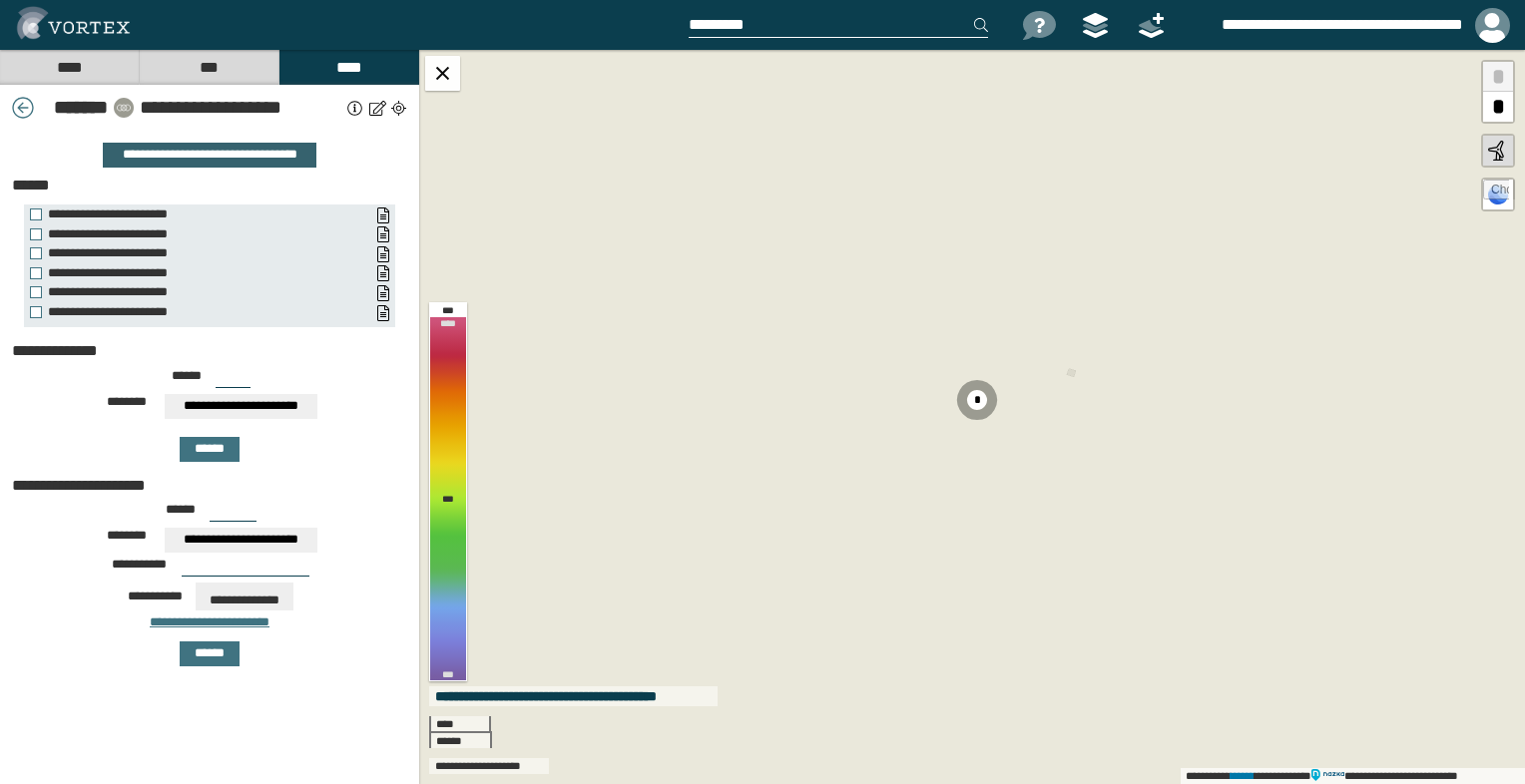 click on "**********" at bounding box center (210, 155) 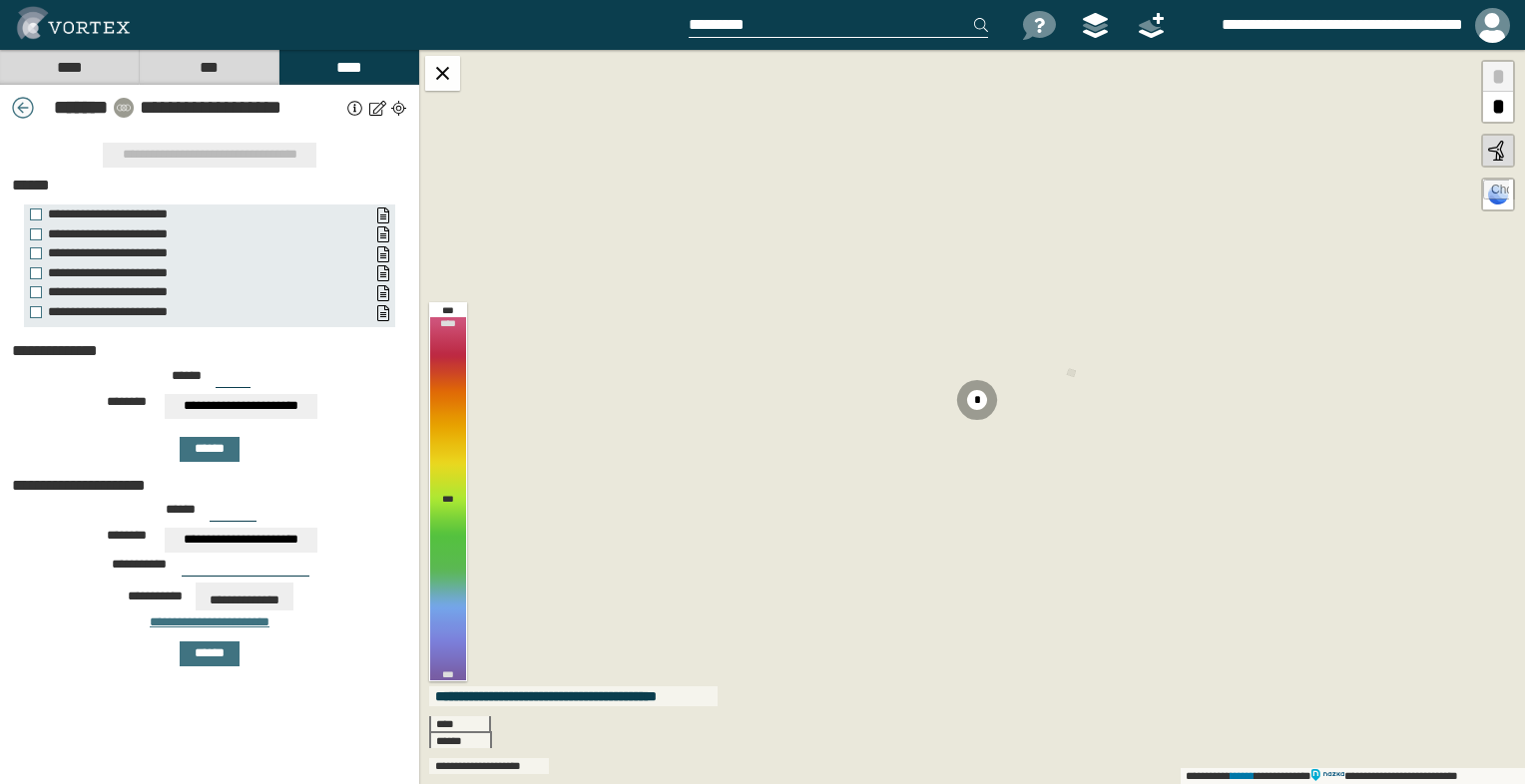 click at bounding box center [23, 108] 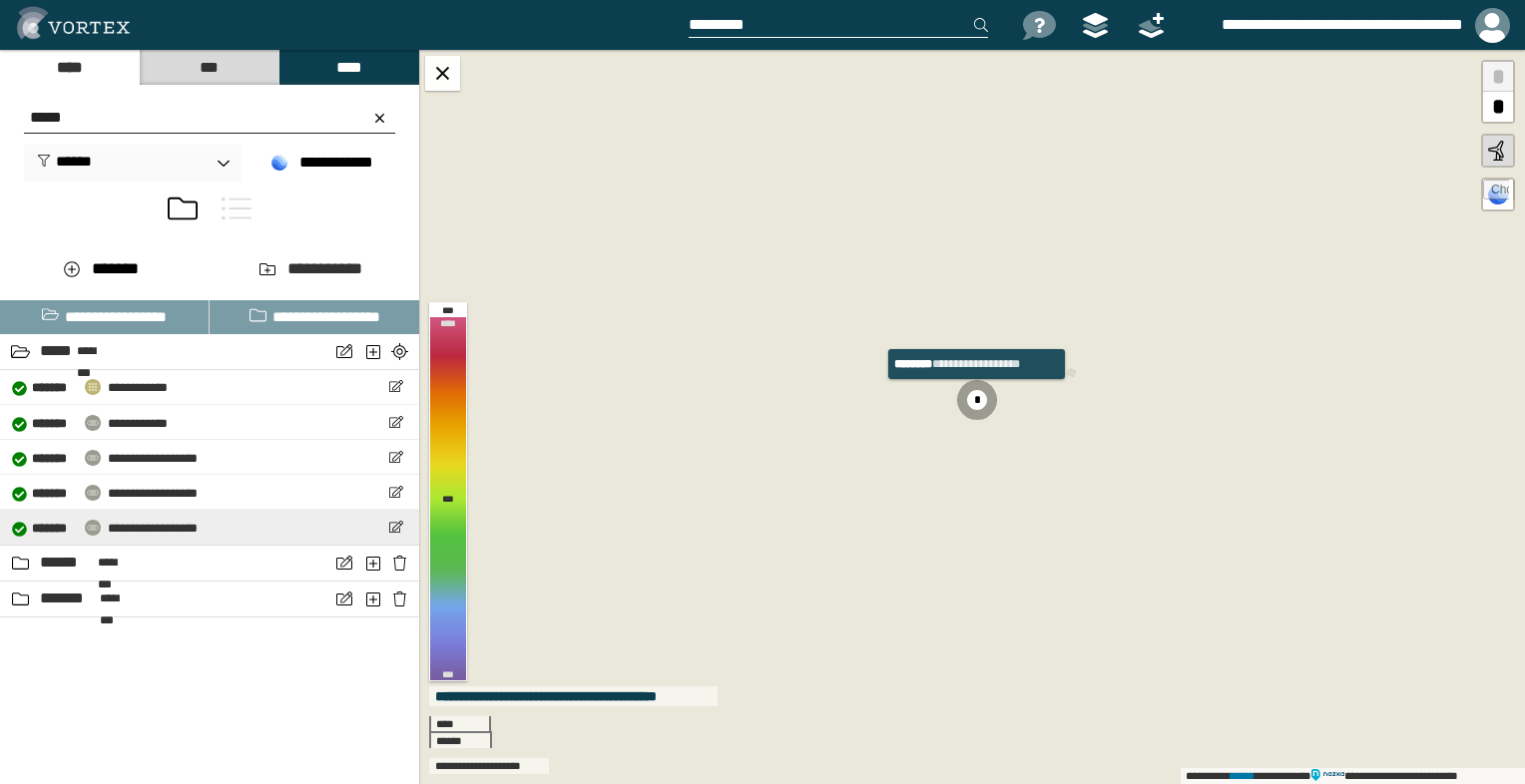 click on "**********" at bounding box center [105, 528] 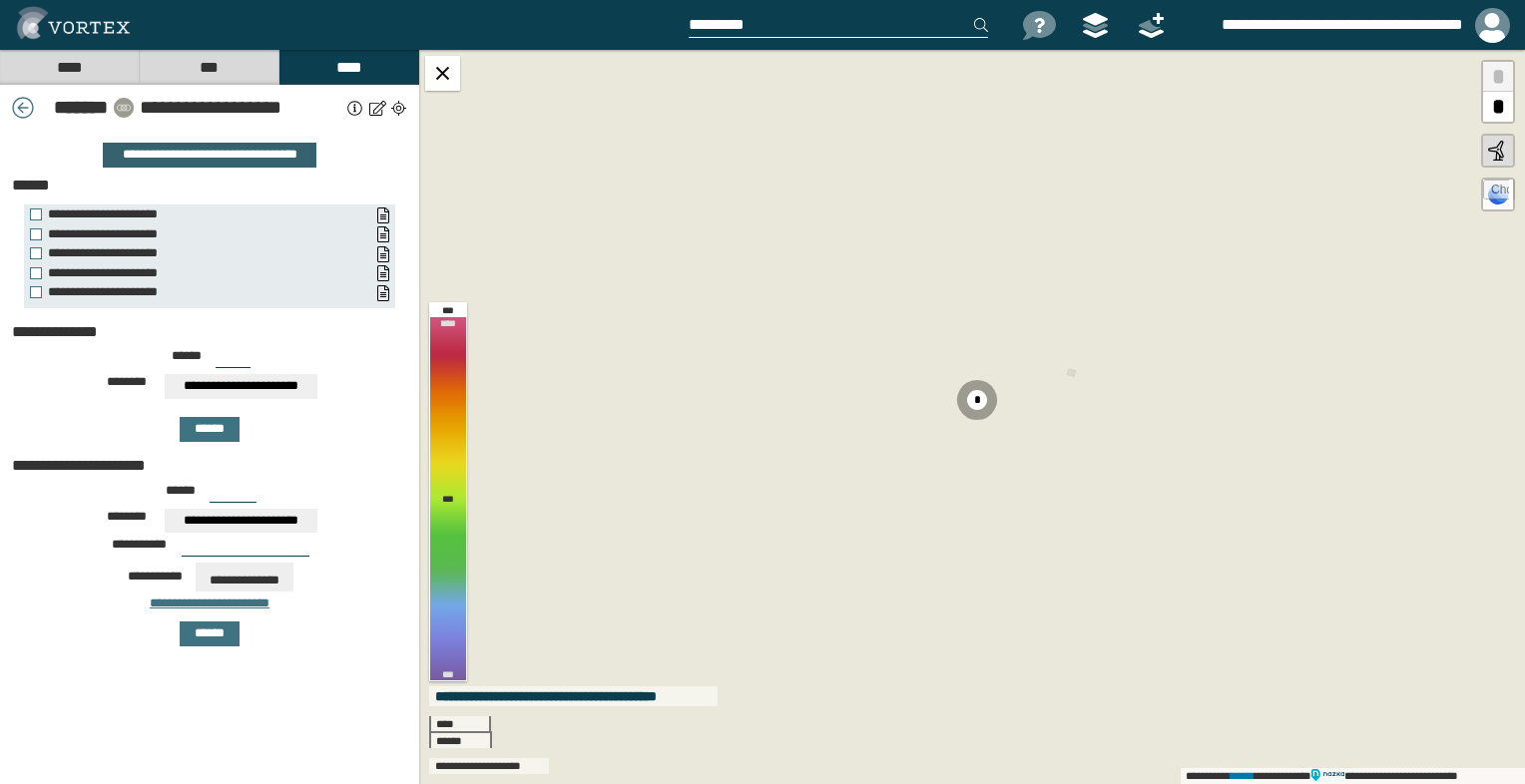 click on "**********" at bounding box center [210, 155] 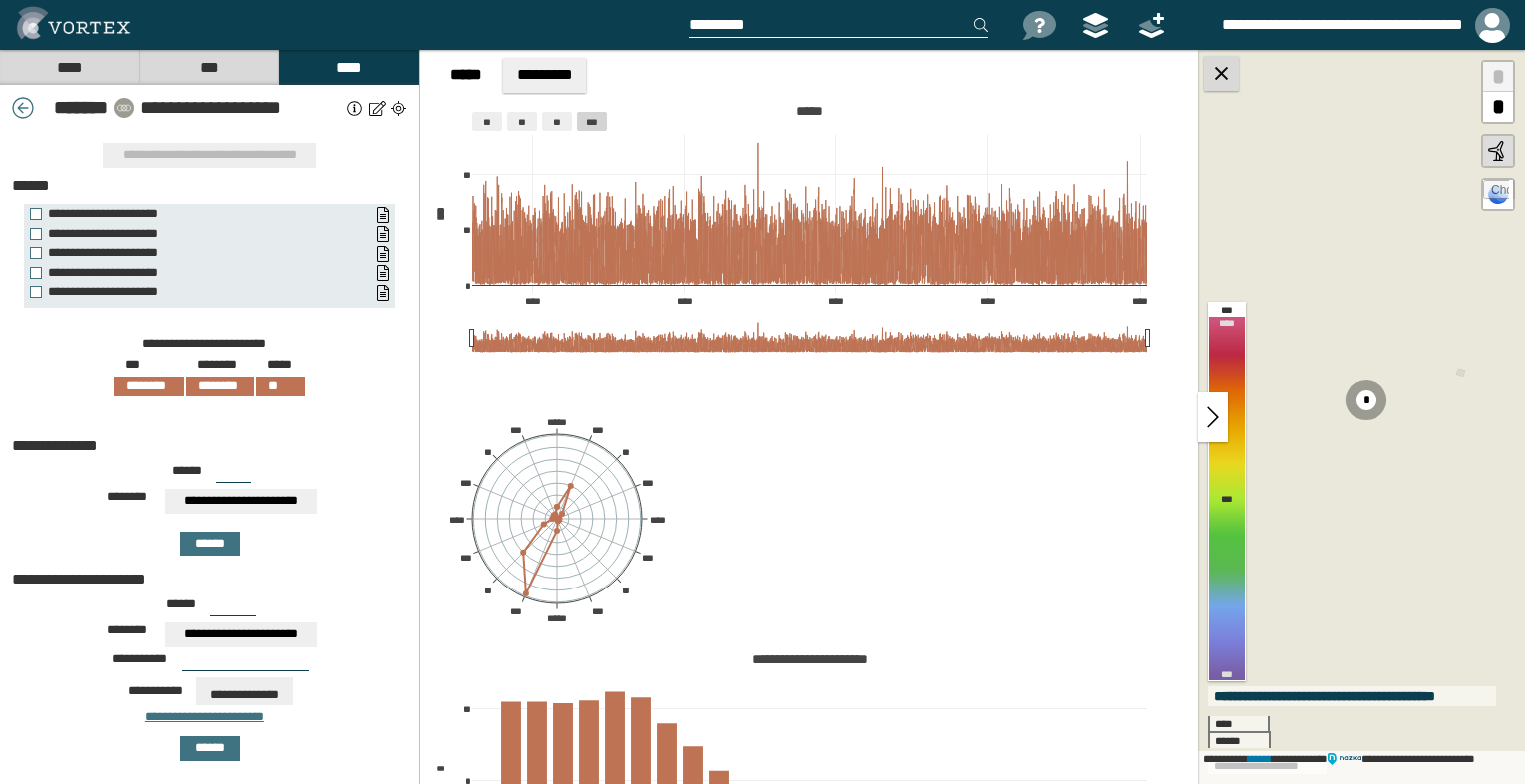 click at bounding box center [1221, 73] 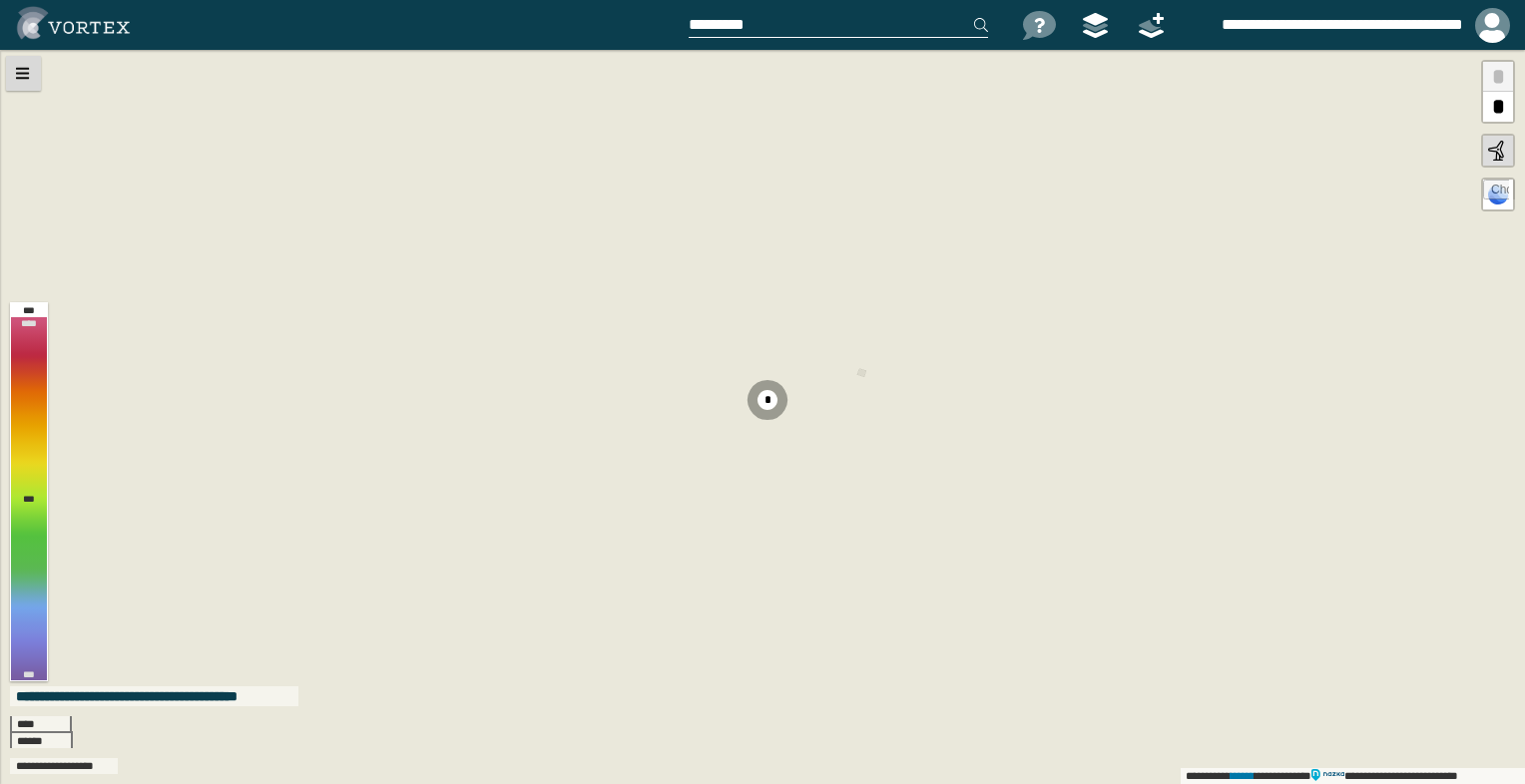 click at bounding box center [23, 73] 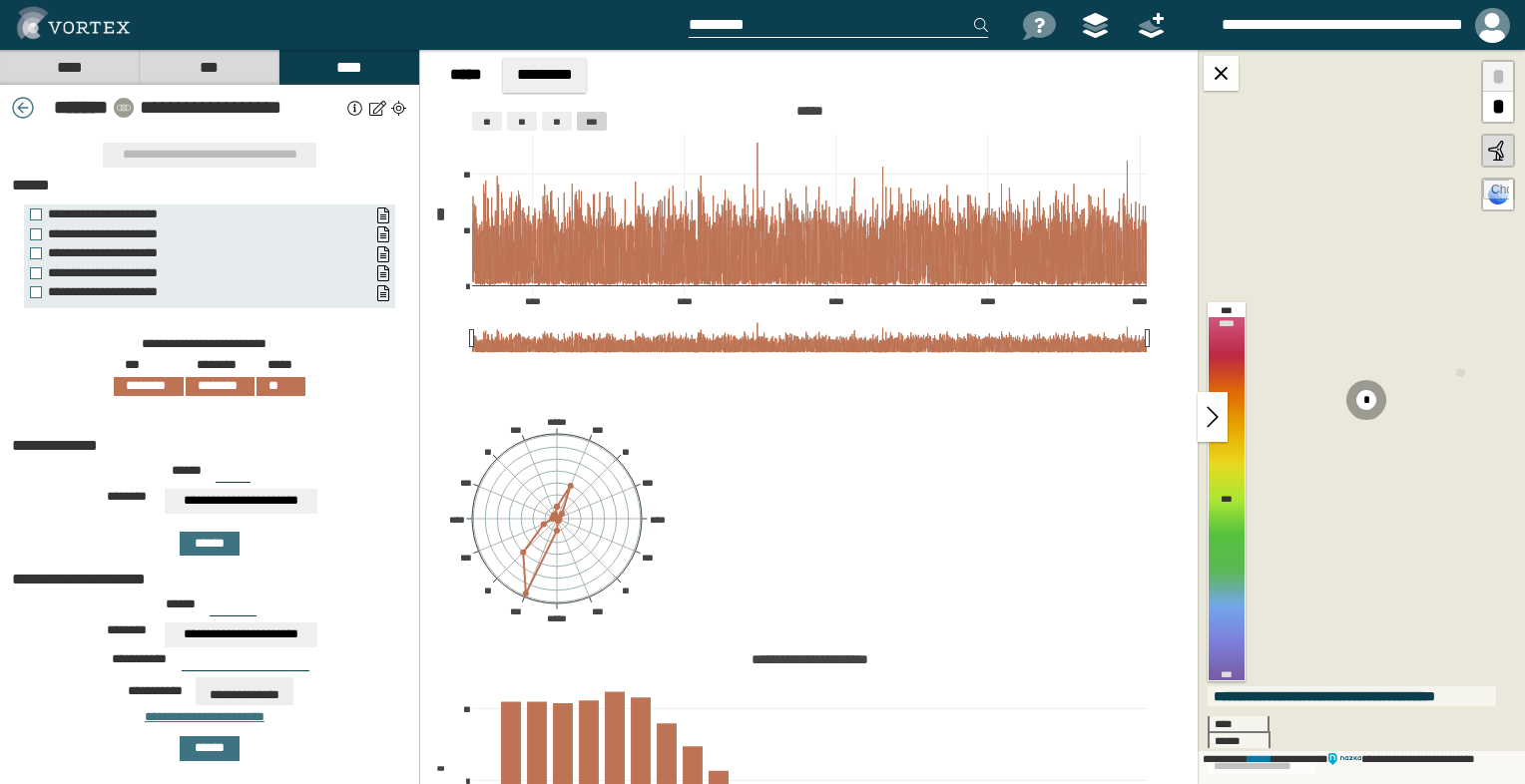 click at bounding box center (23, 108) 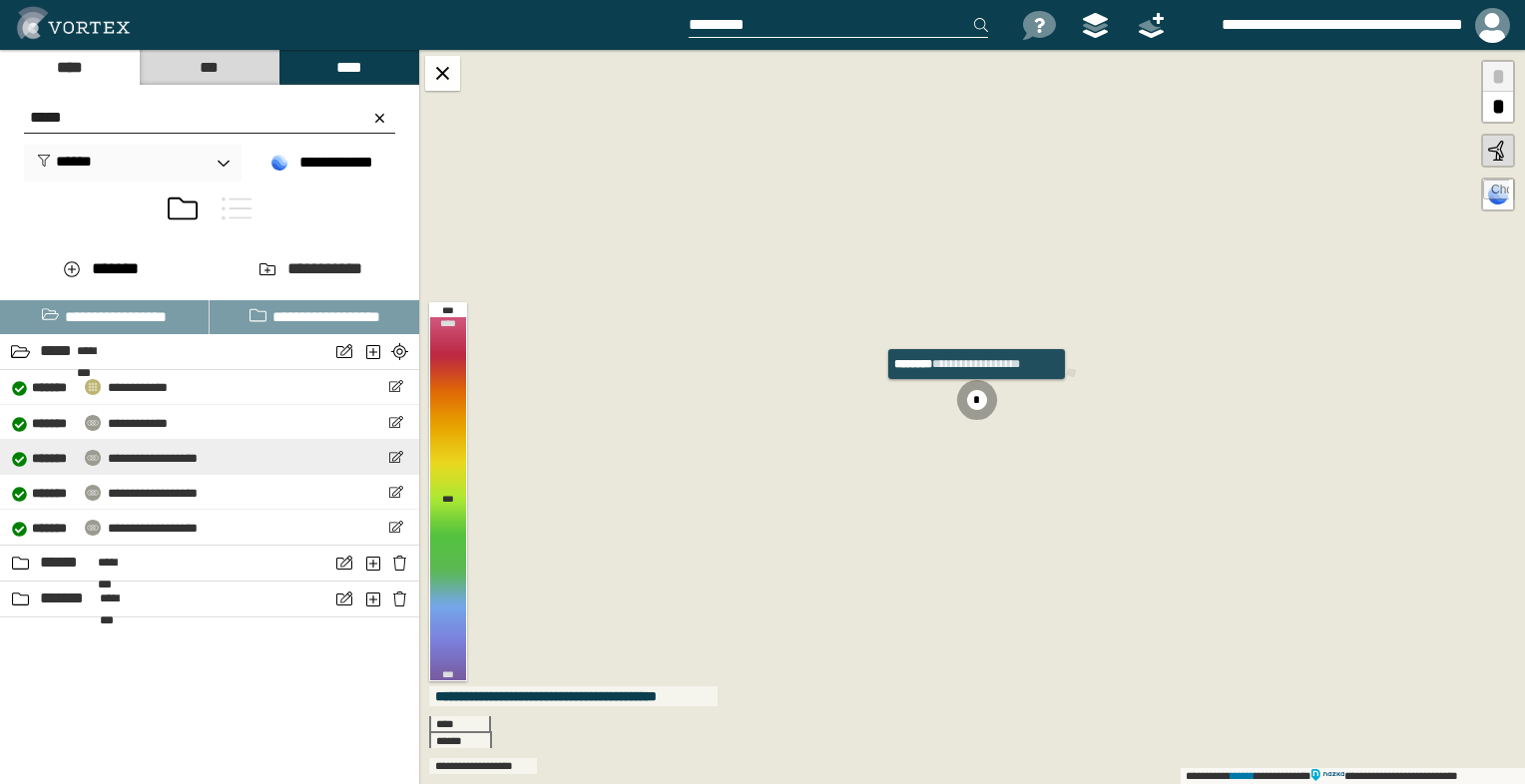 click on "**********" at bounding box center [210, 457] 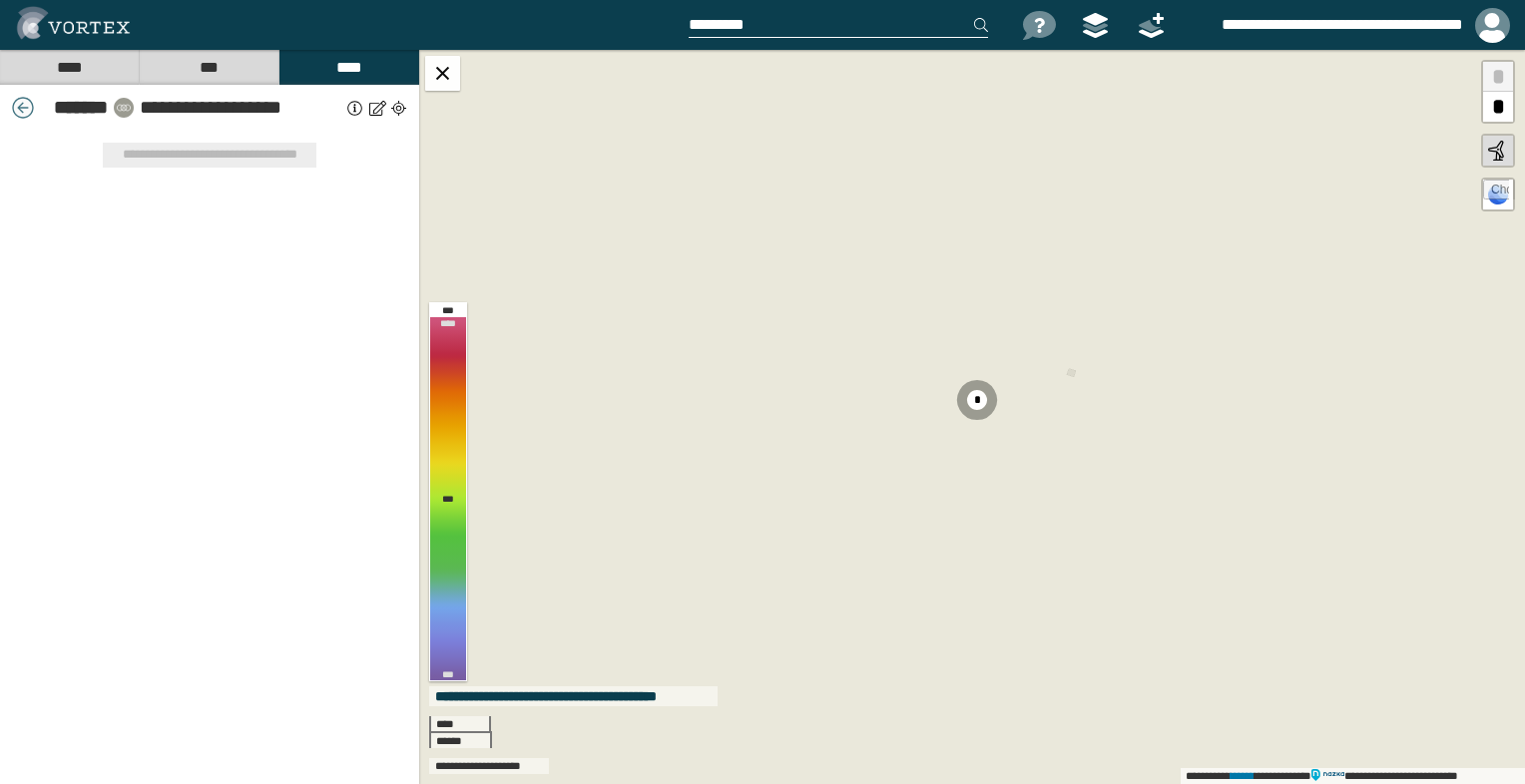 click at bounding box center (23, 108) 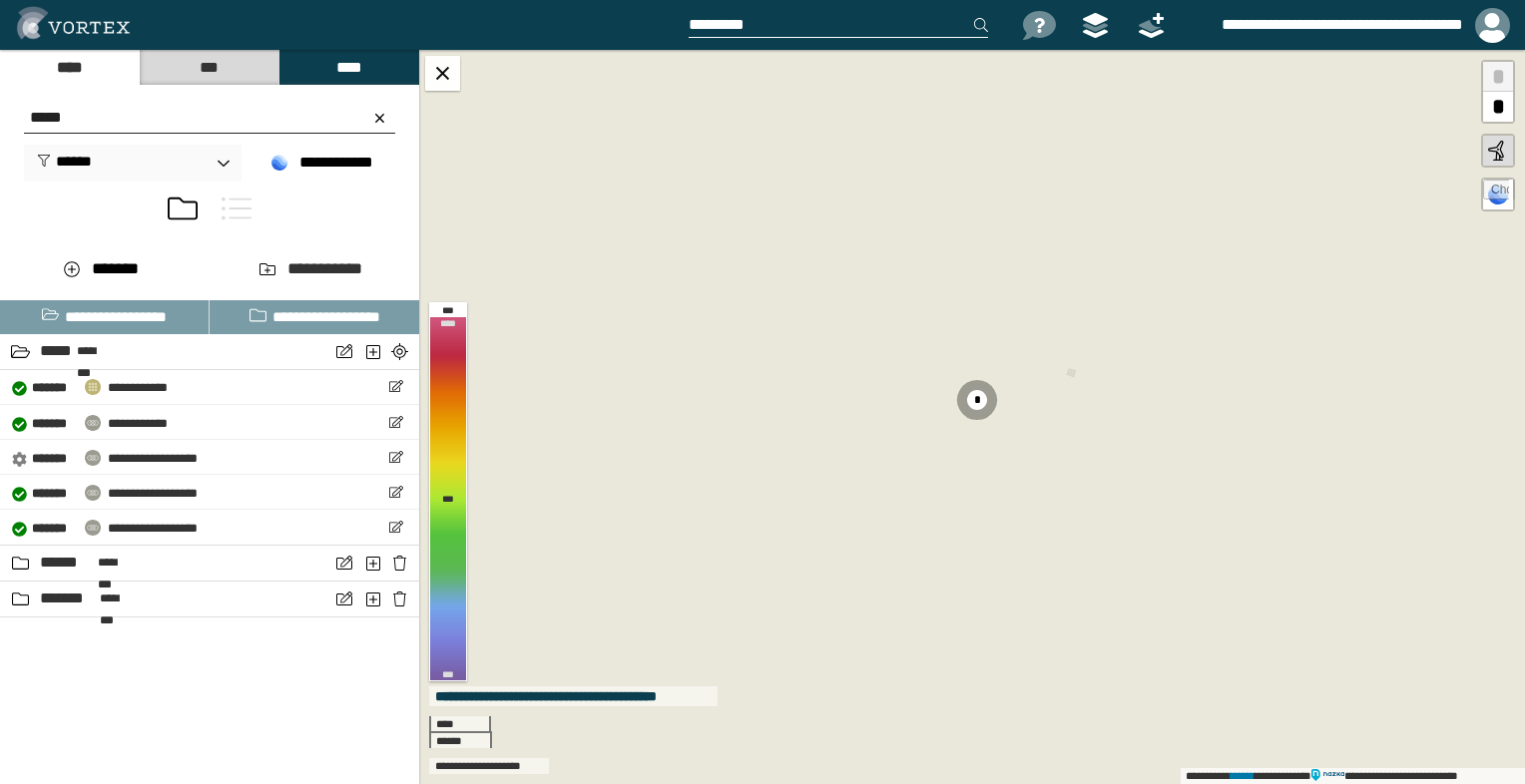 click at bounding box center (237, 208) 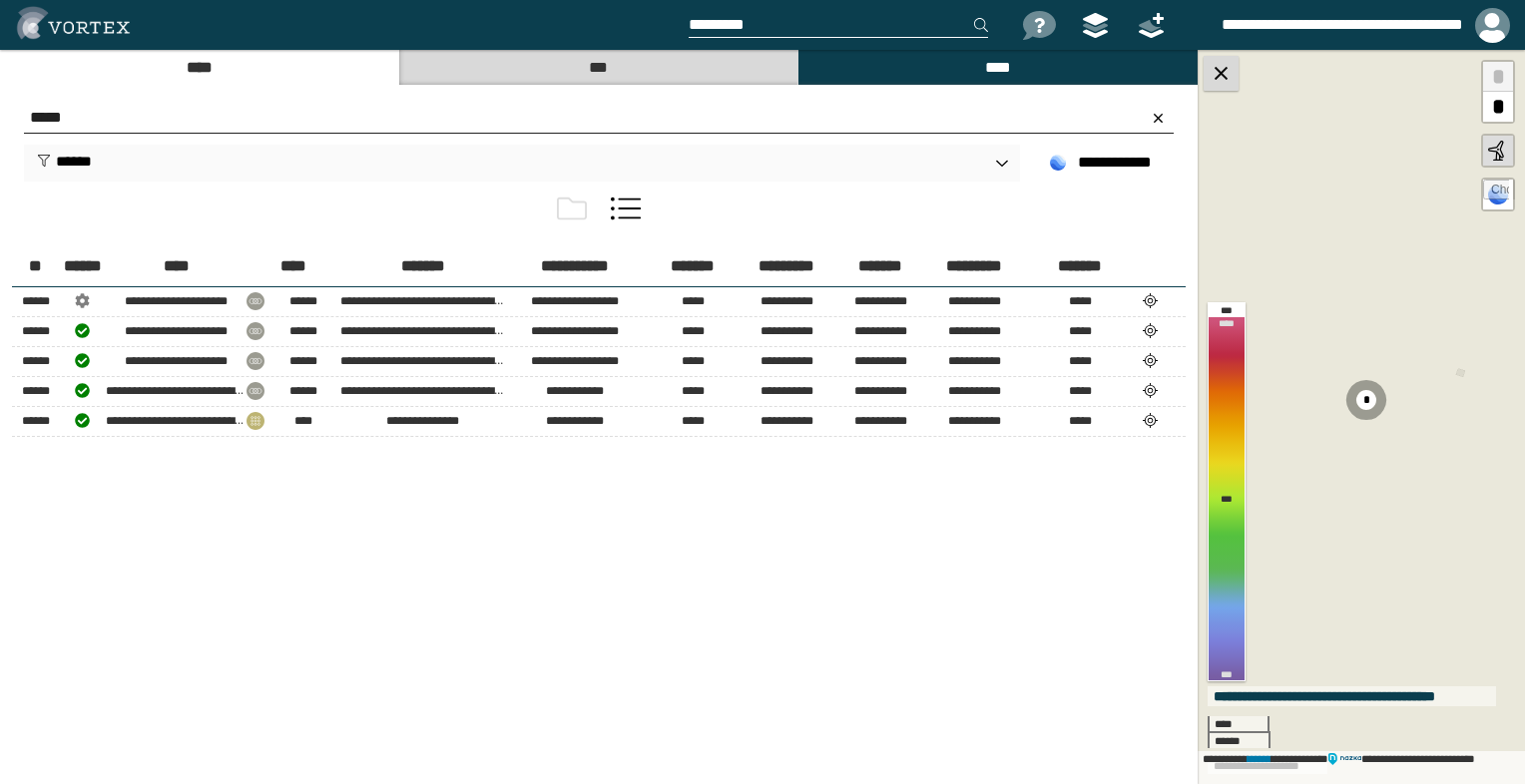 click at bounding box center (1221, 73) 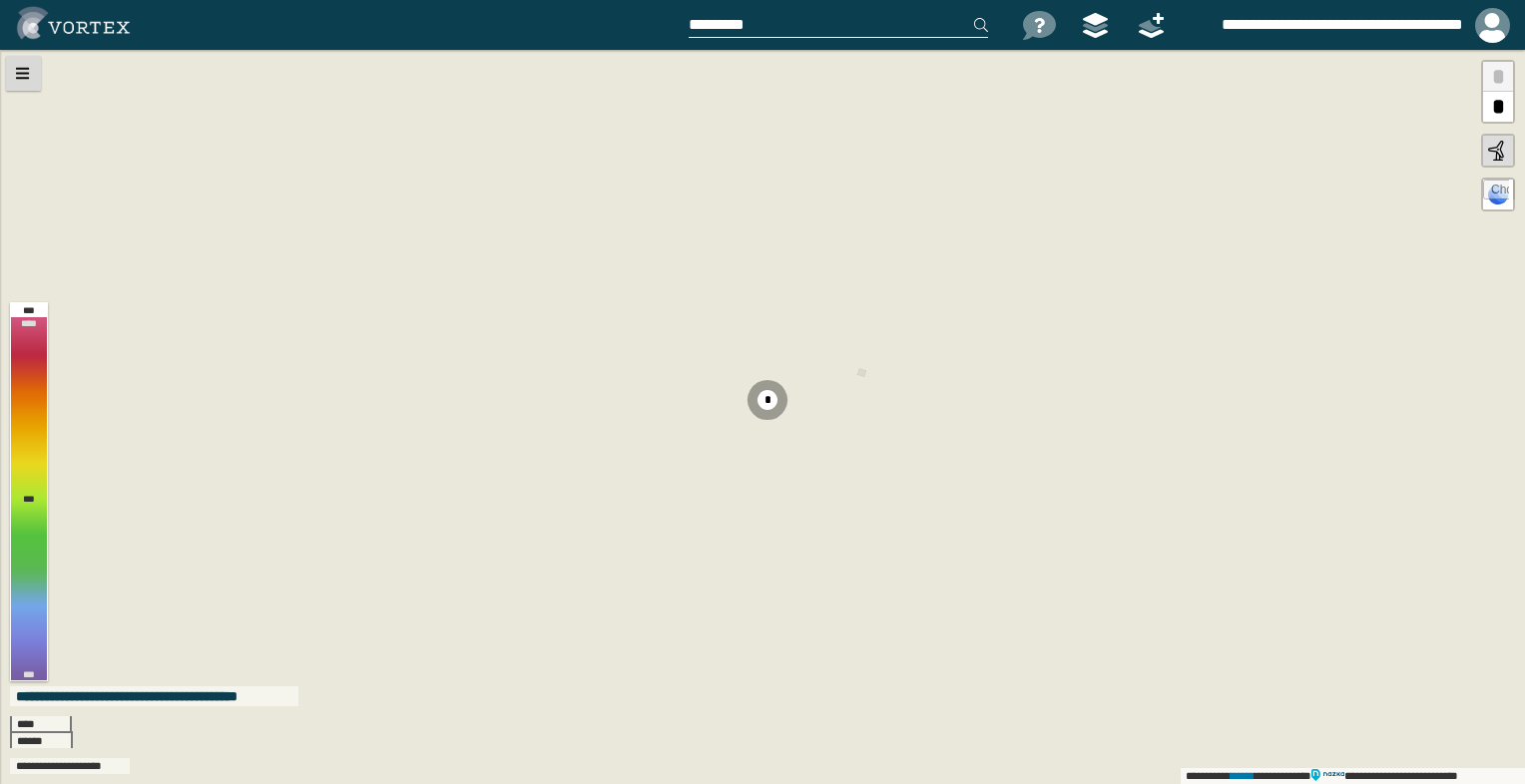click at bounding box center (23, 73) 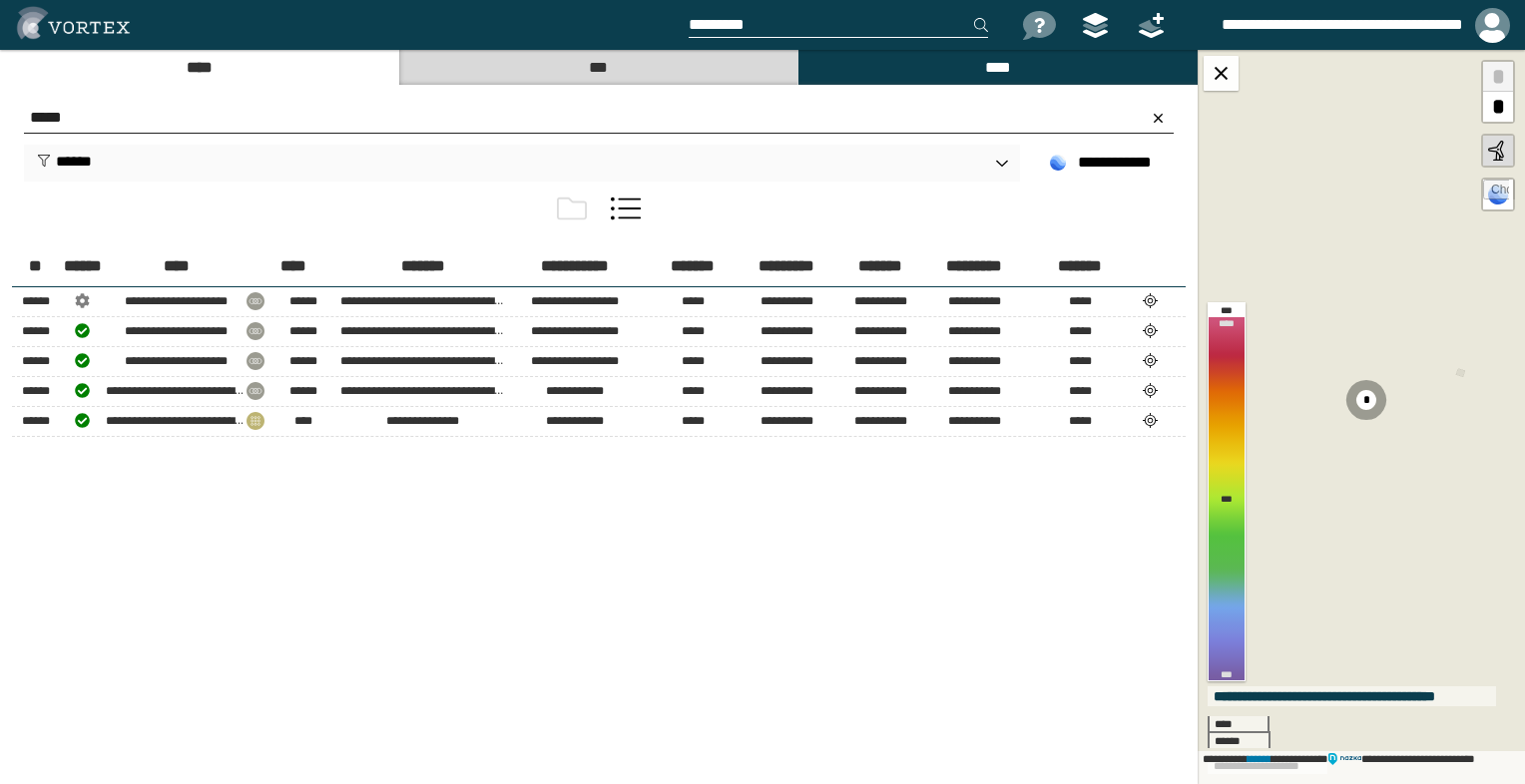 click on "***" at bounding box center [598, 67] 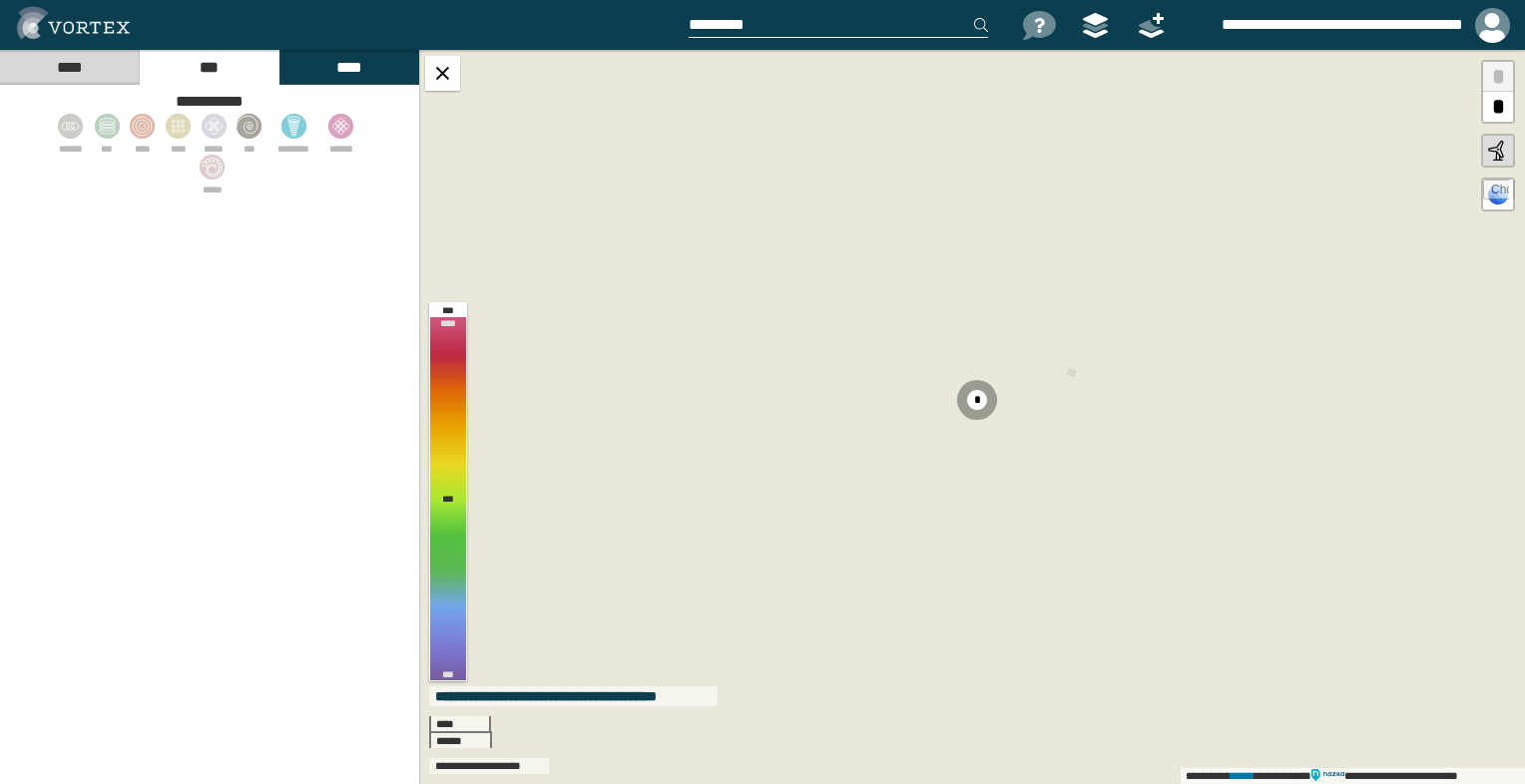 click on "****" at bounding box center [348, 67] 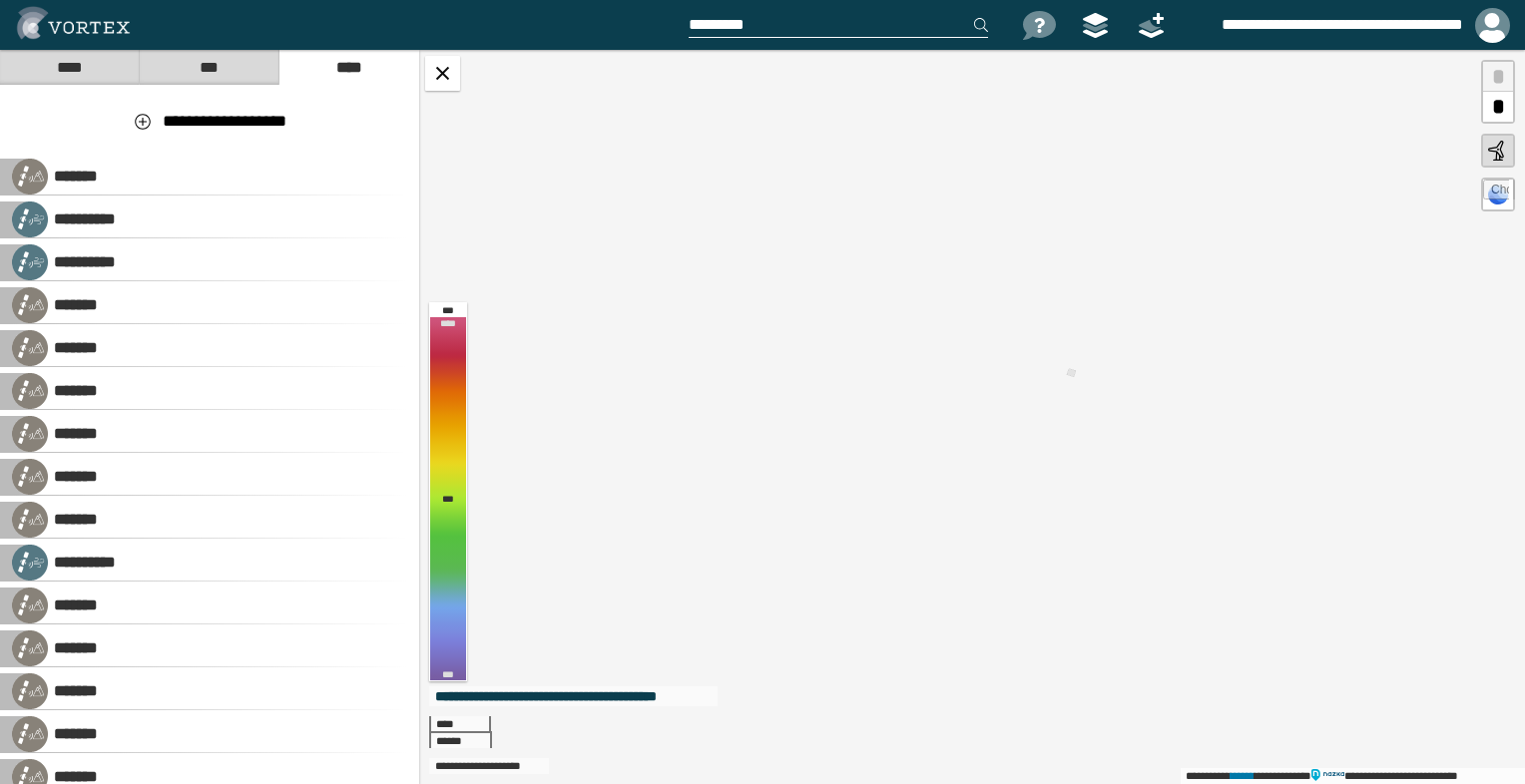 click on "****" at bounding box center (69, 67) 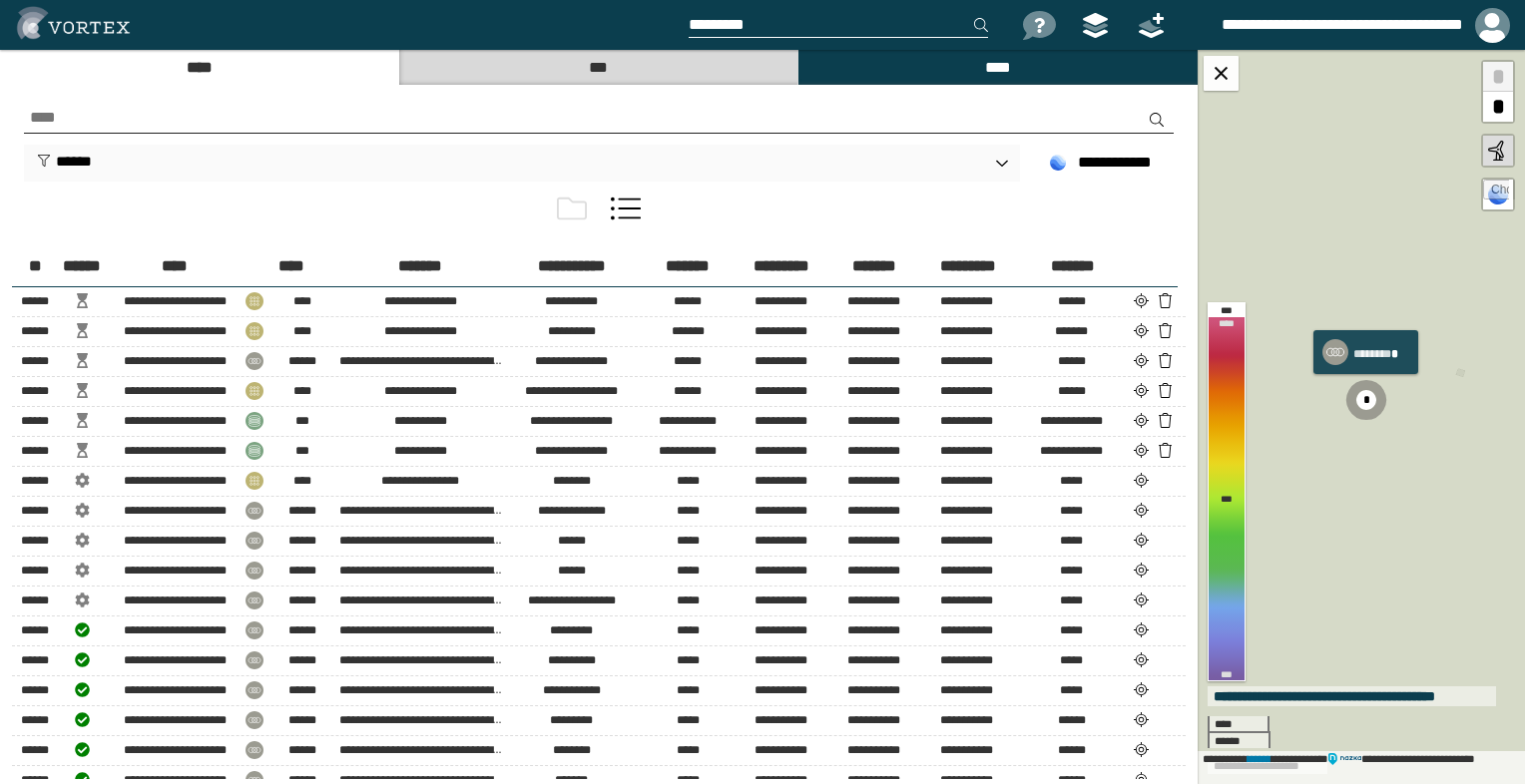 click at bounding box center (1366, 400) 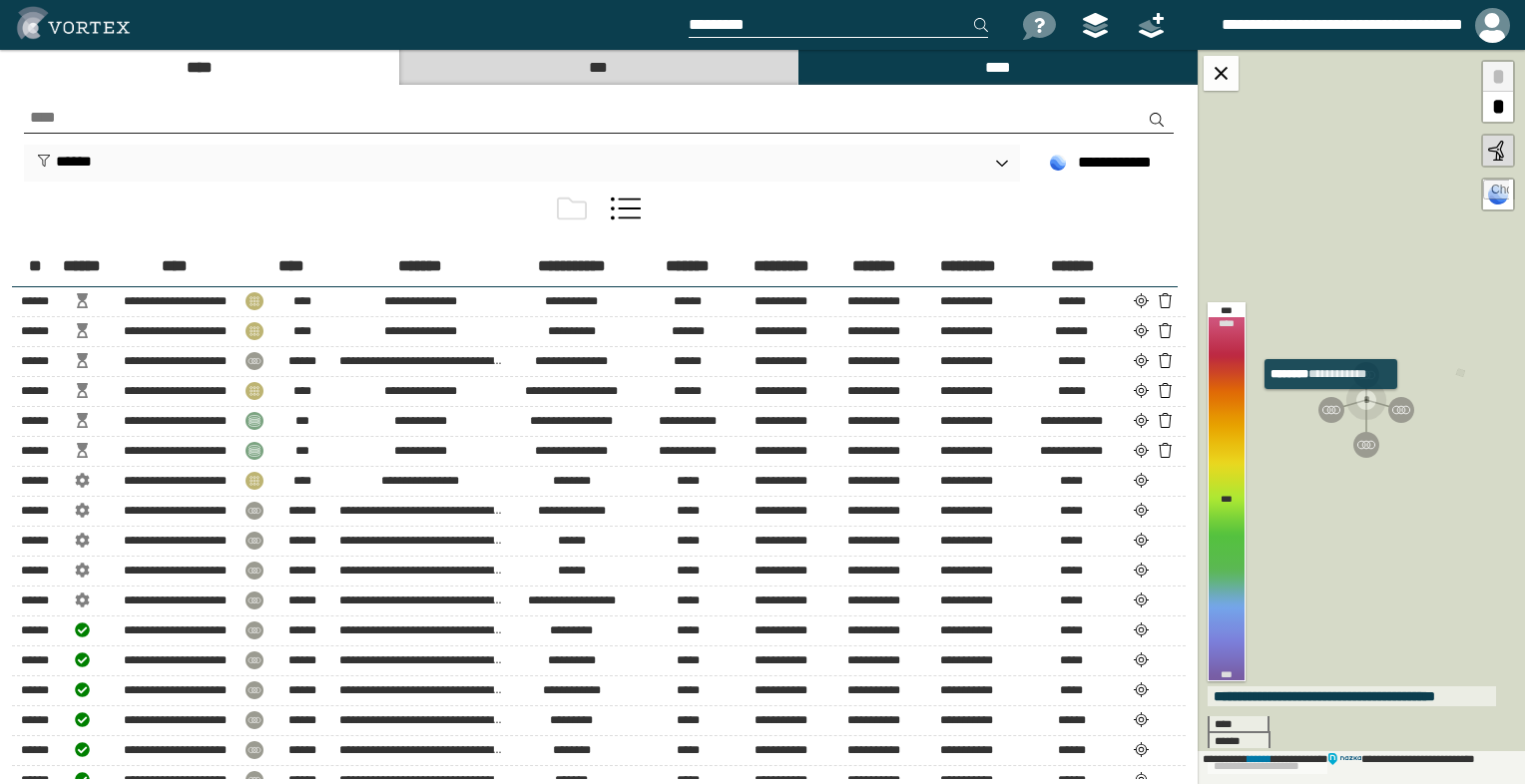 click at bounding box center (1331, 410) 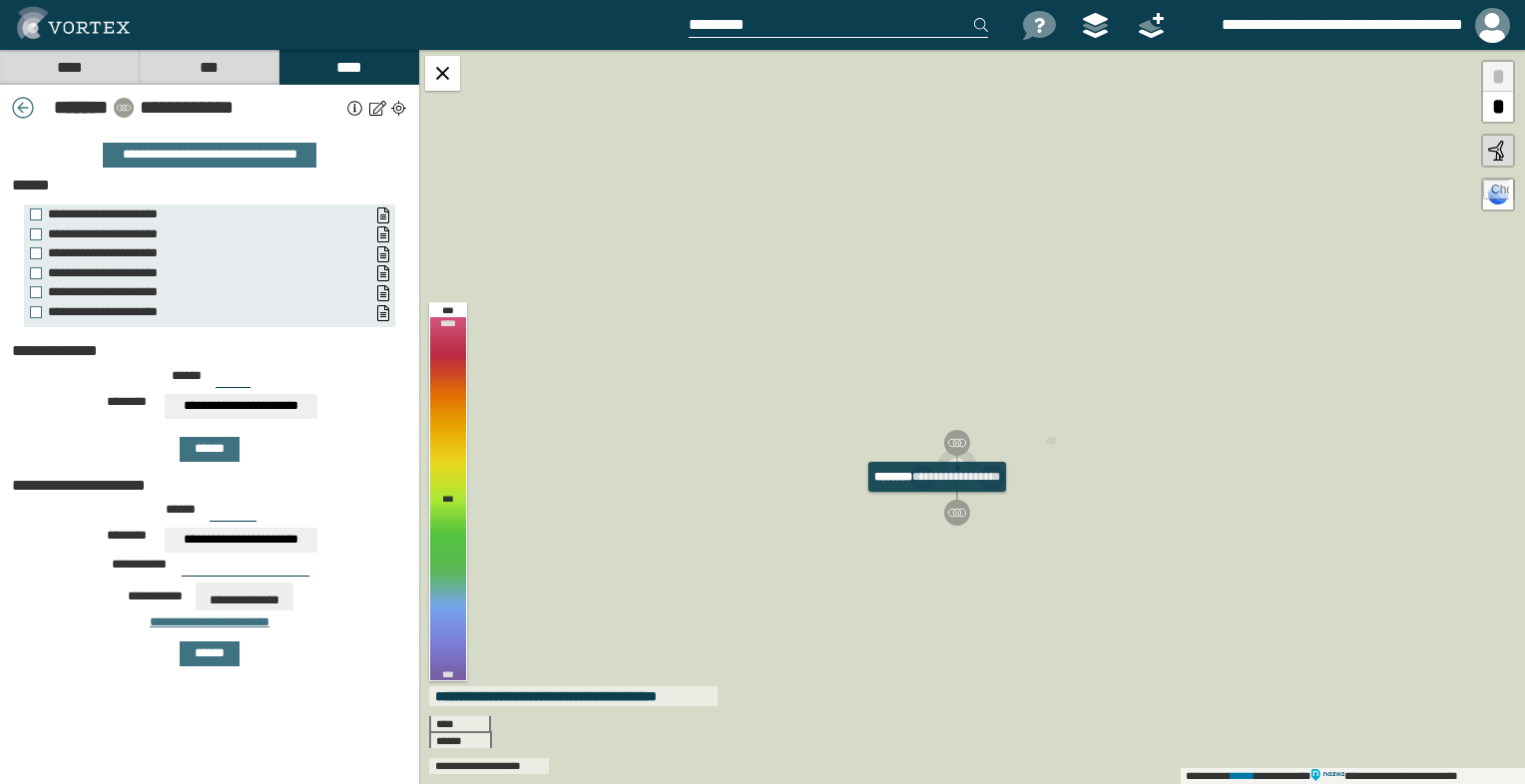 click at bounding box center [957, 513] 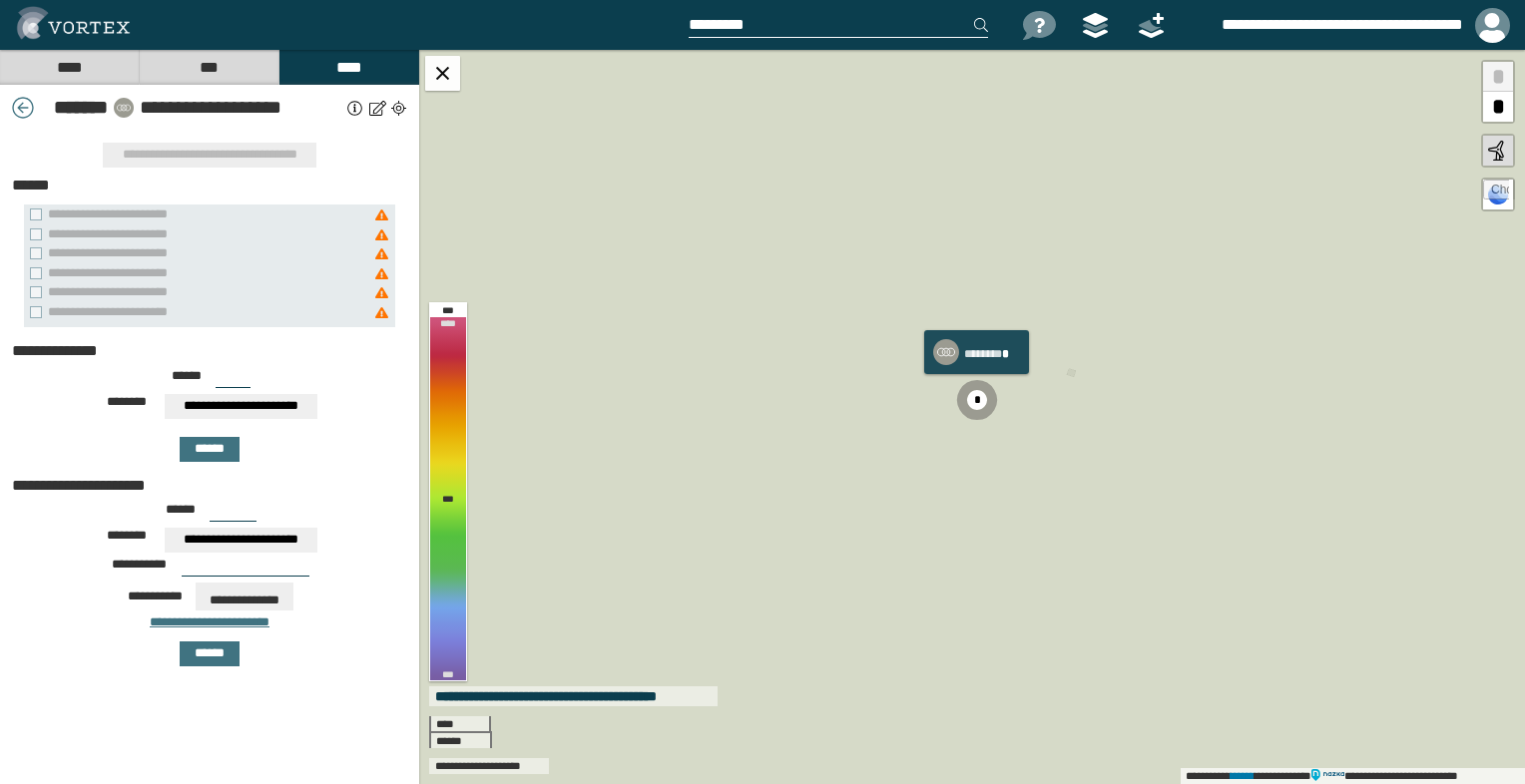click at bounding box center [977, 400] 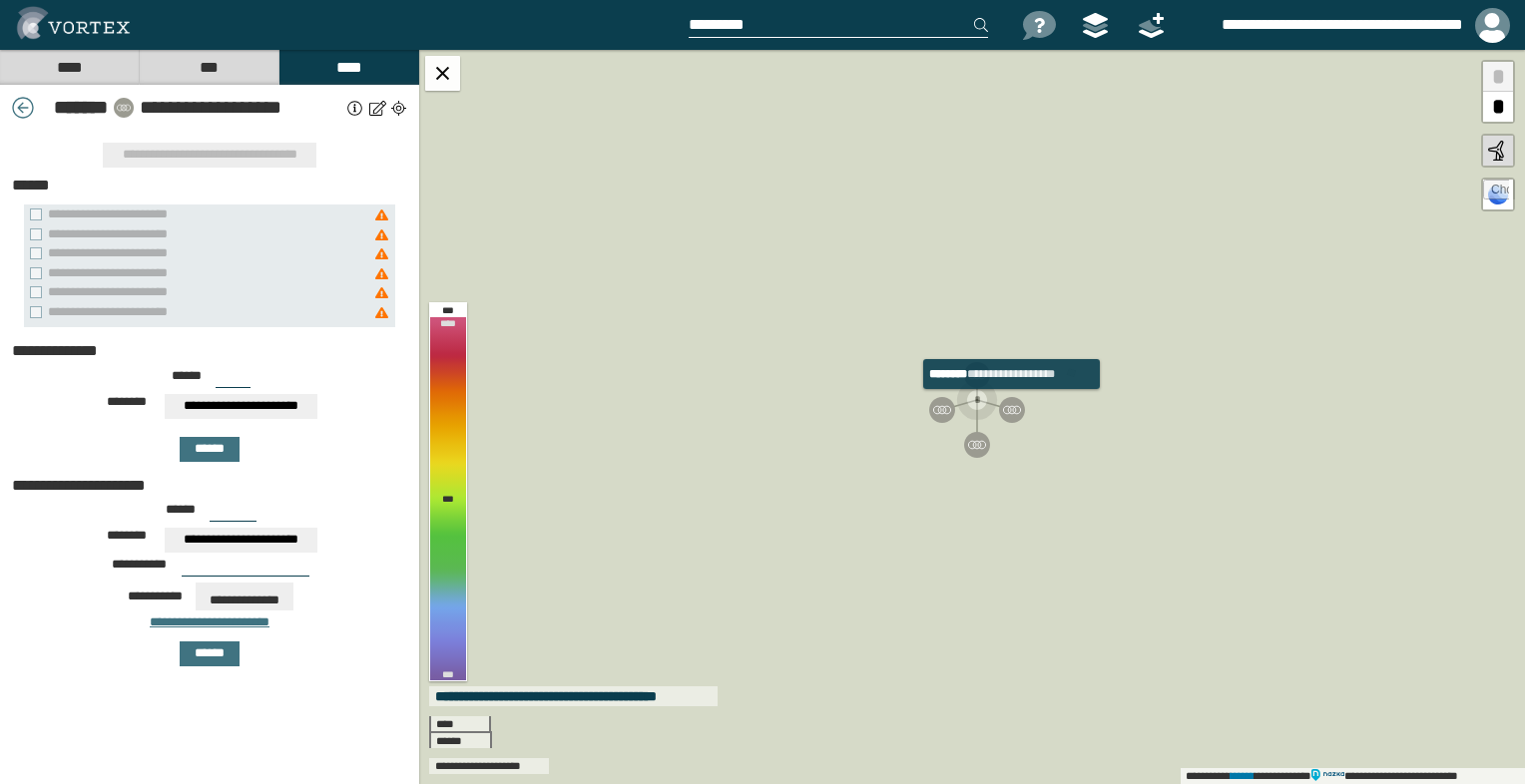 click at bounding box center [1012, 410] 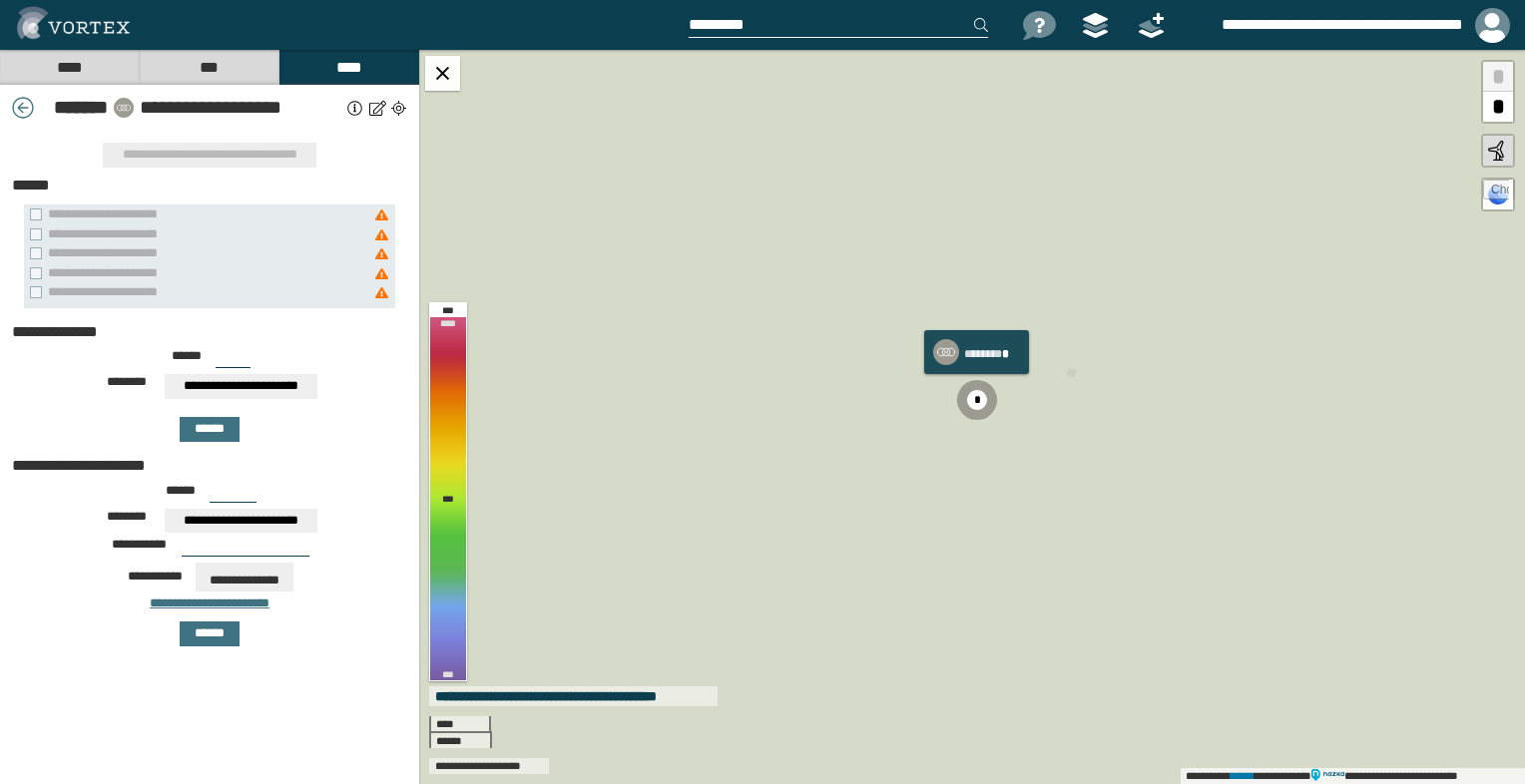 click at bounding box center [977, 400] 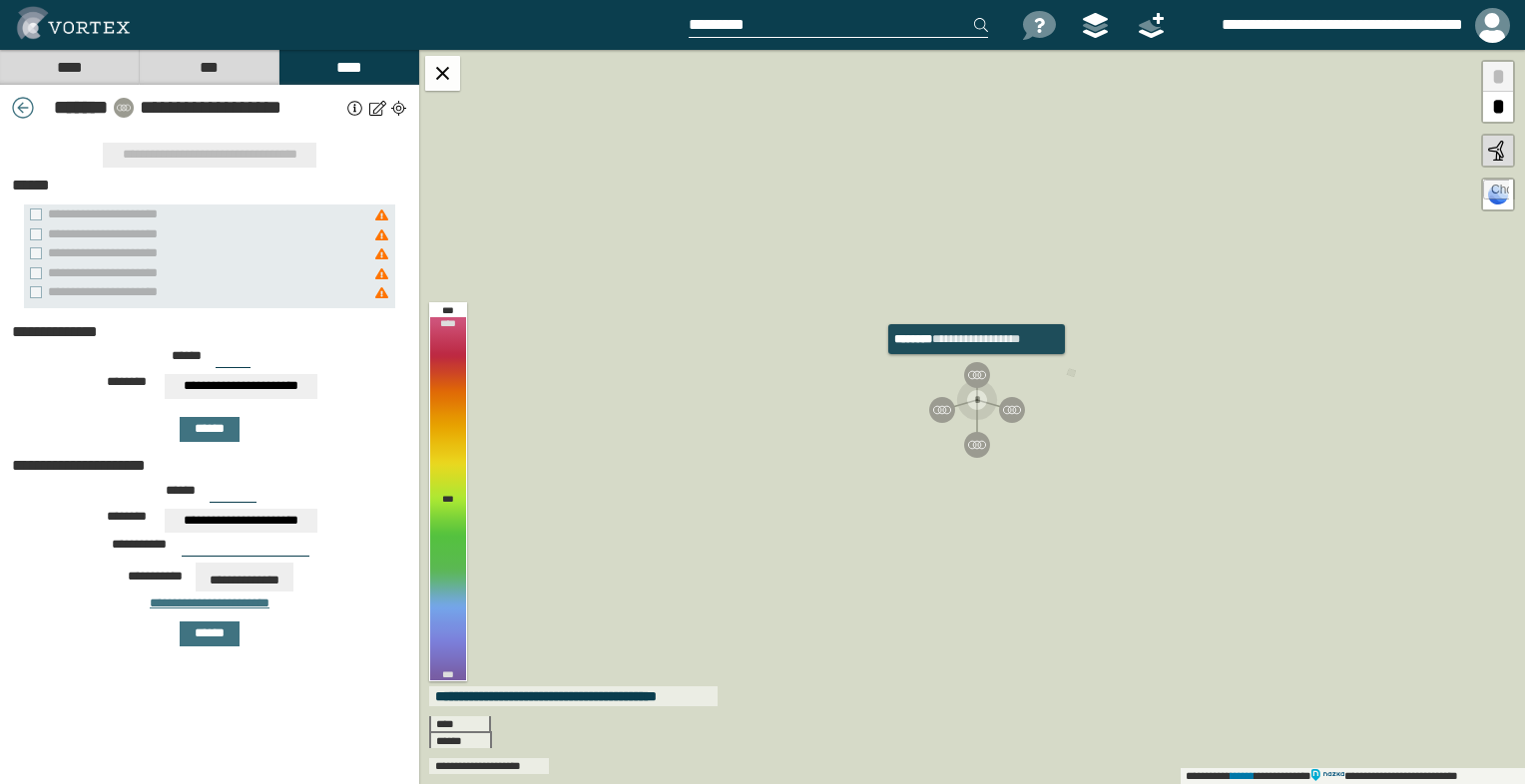 click at bounding box center [977, 375] 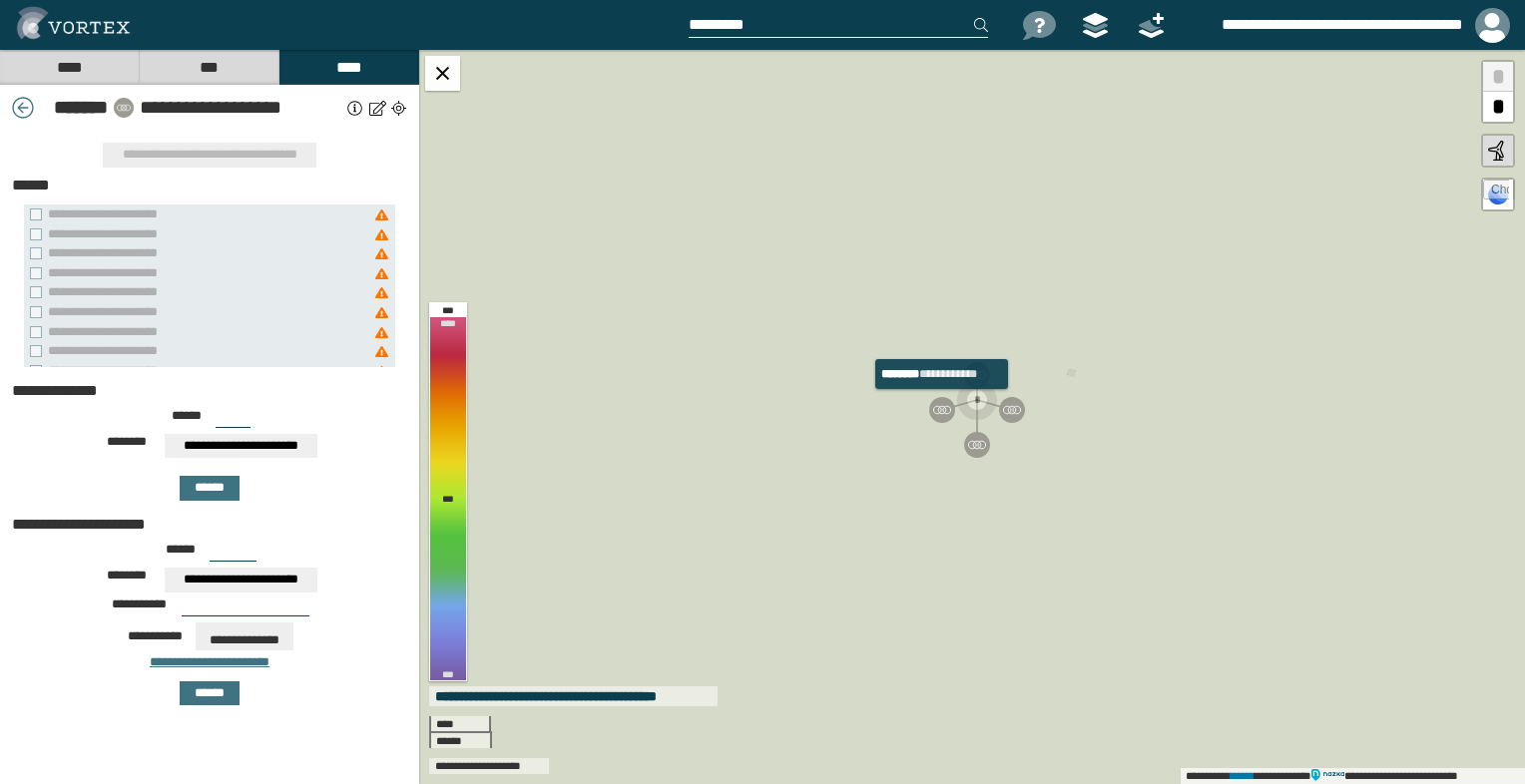 click at bounding box center [942, 410] 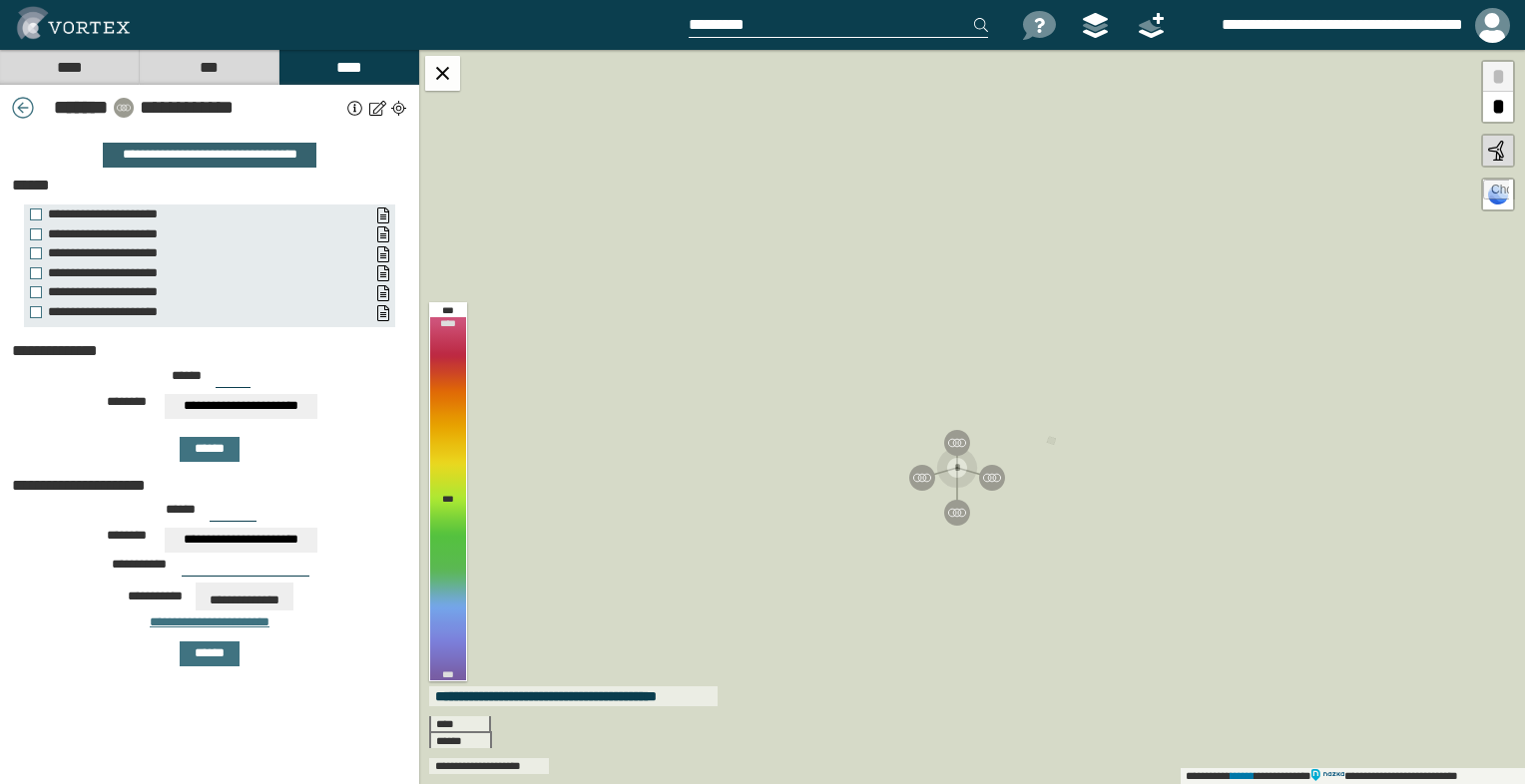 click on "**********" at bounding box center (210, 155) 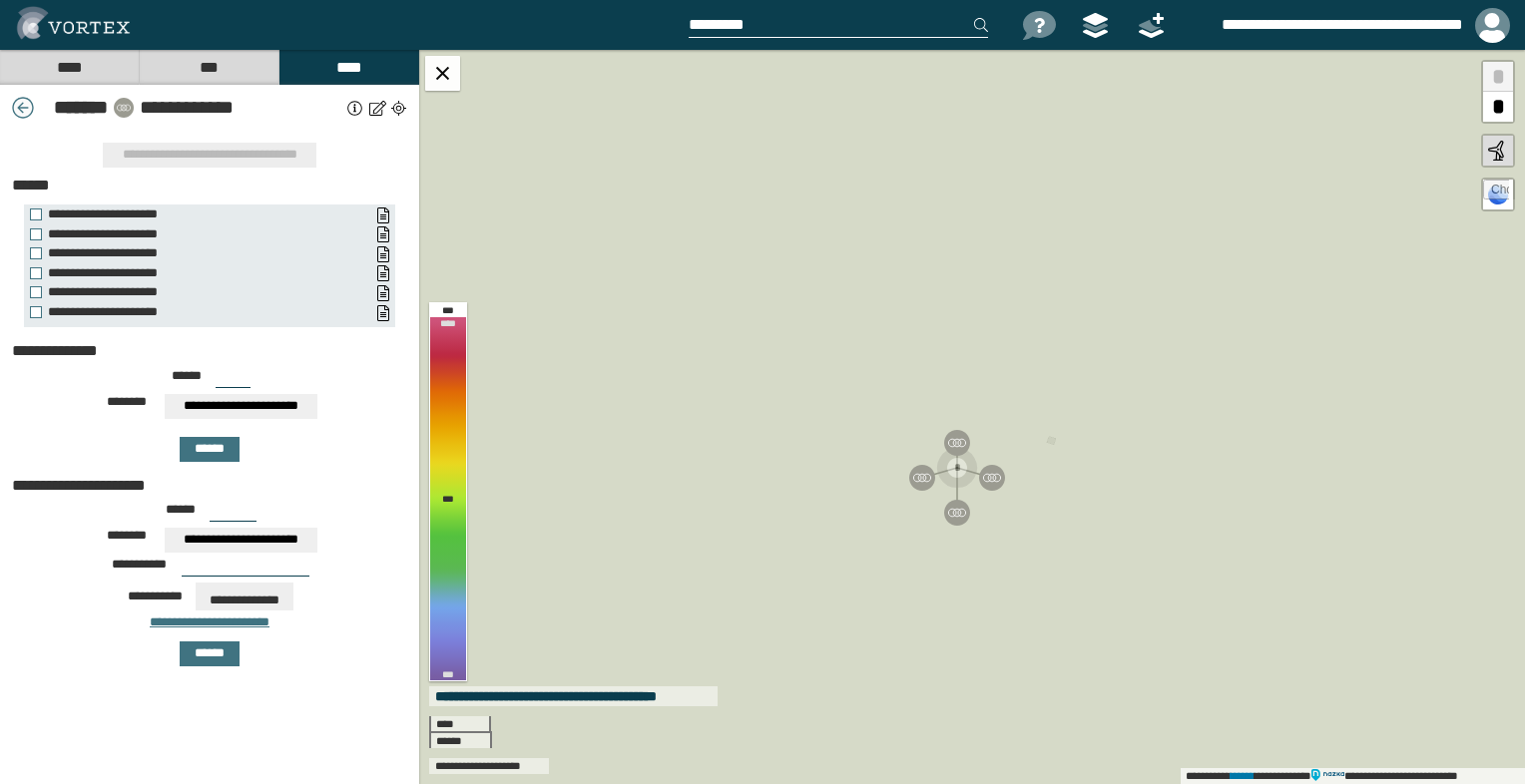 click at bounding box center (23, 108) 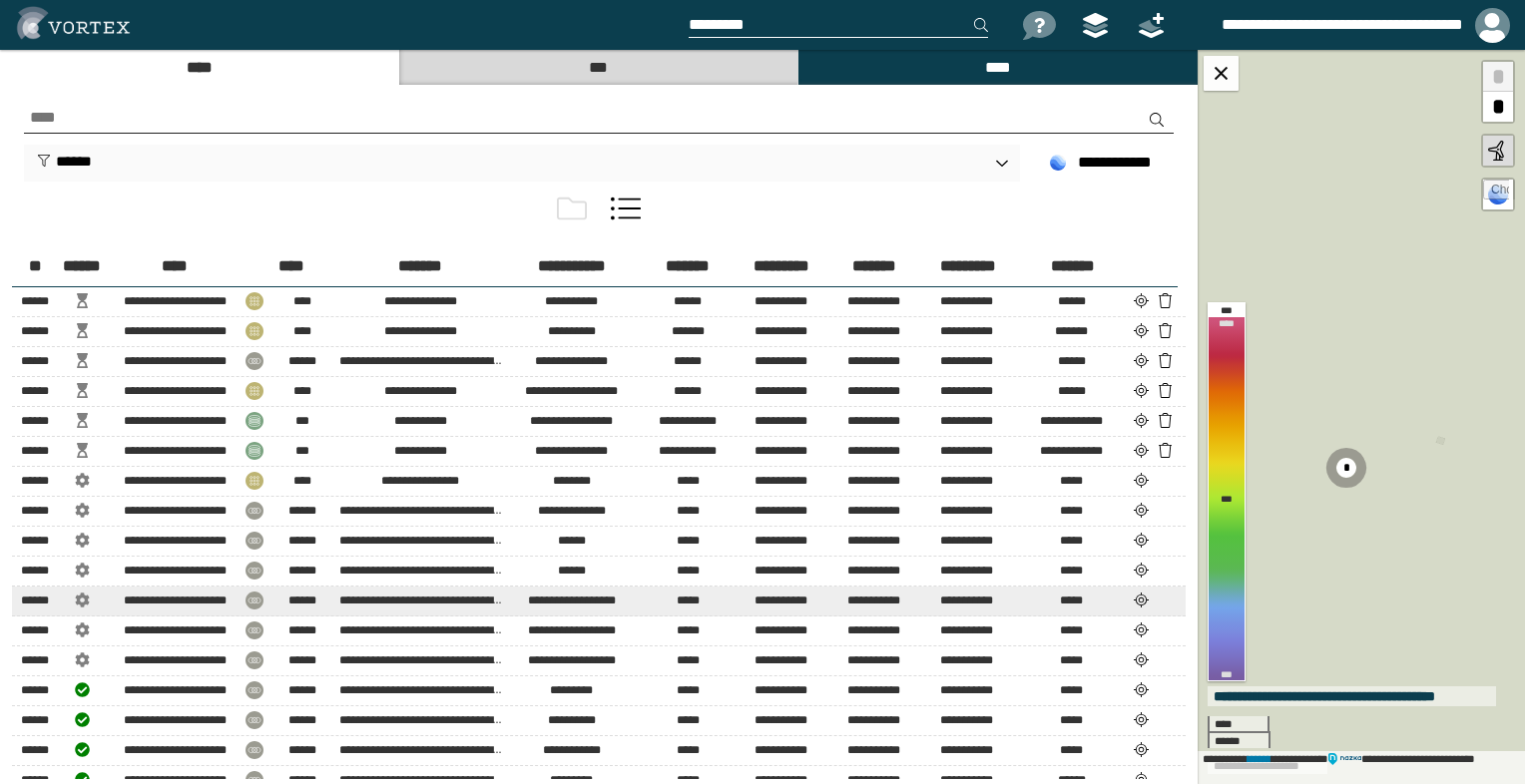 click on "**********" at bounding box center [176, 480] 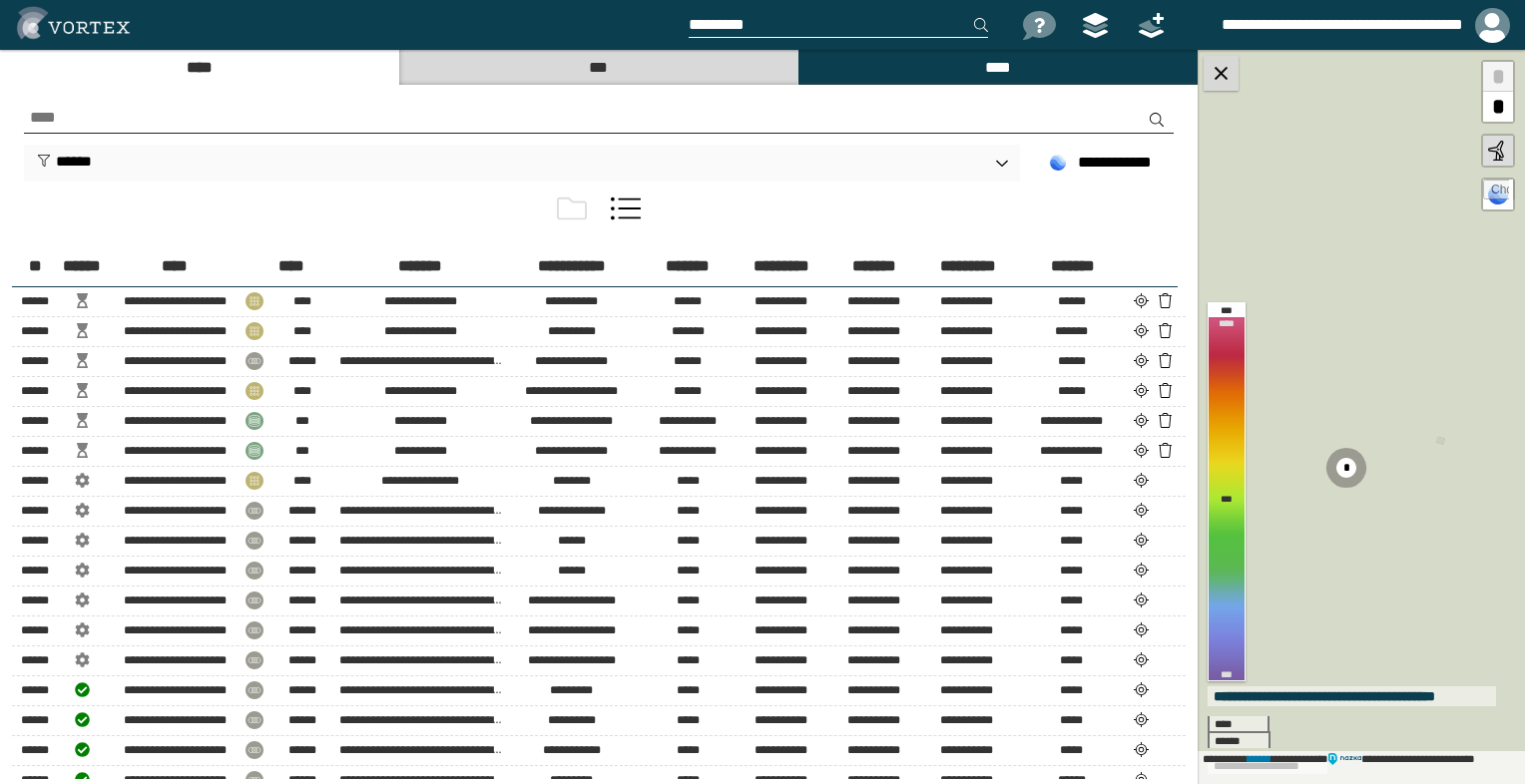 click at bounding box center [1221, 73] 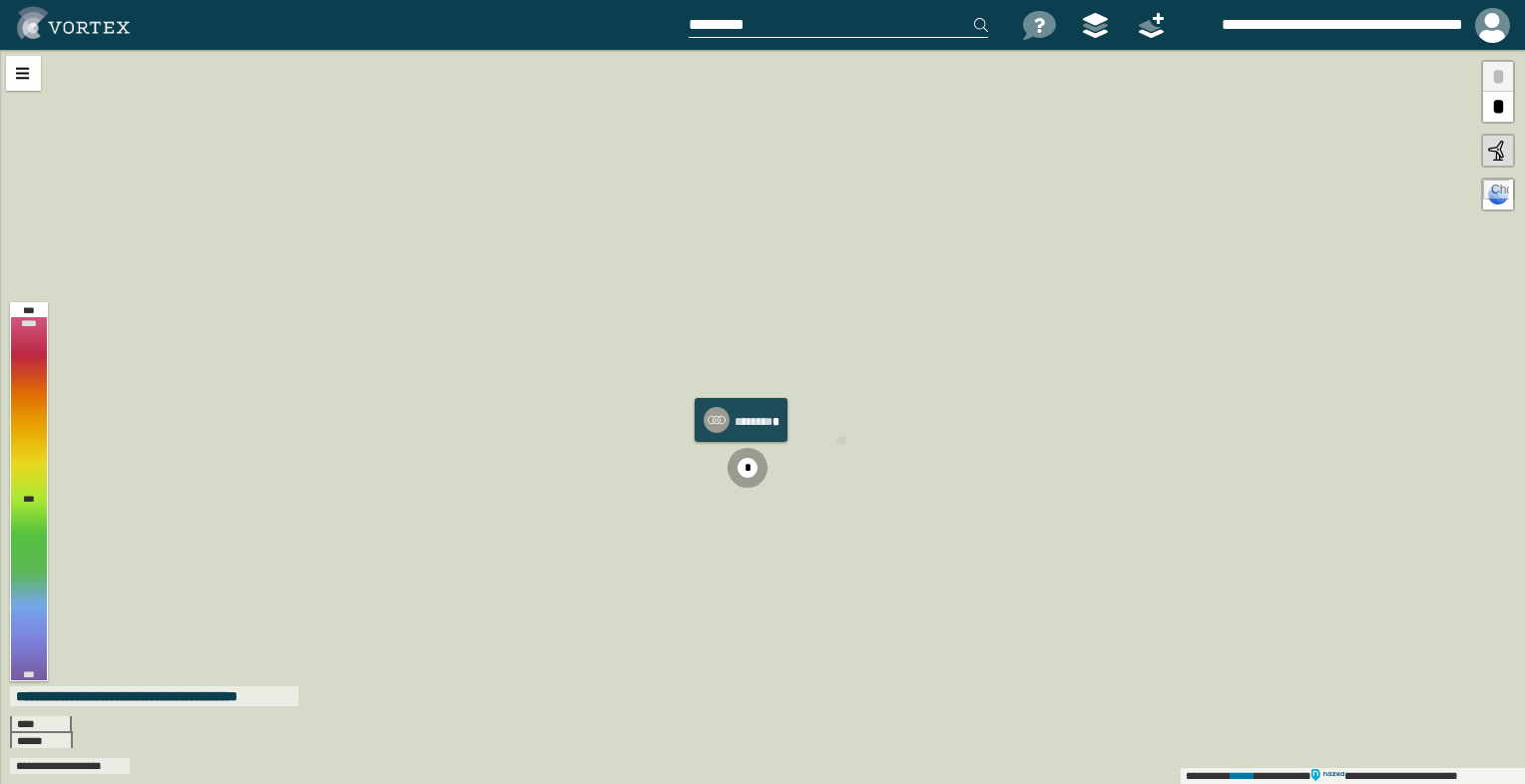 click at bounding box center [748, 468] 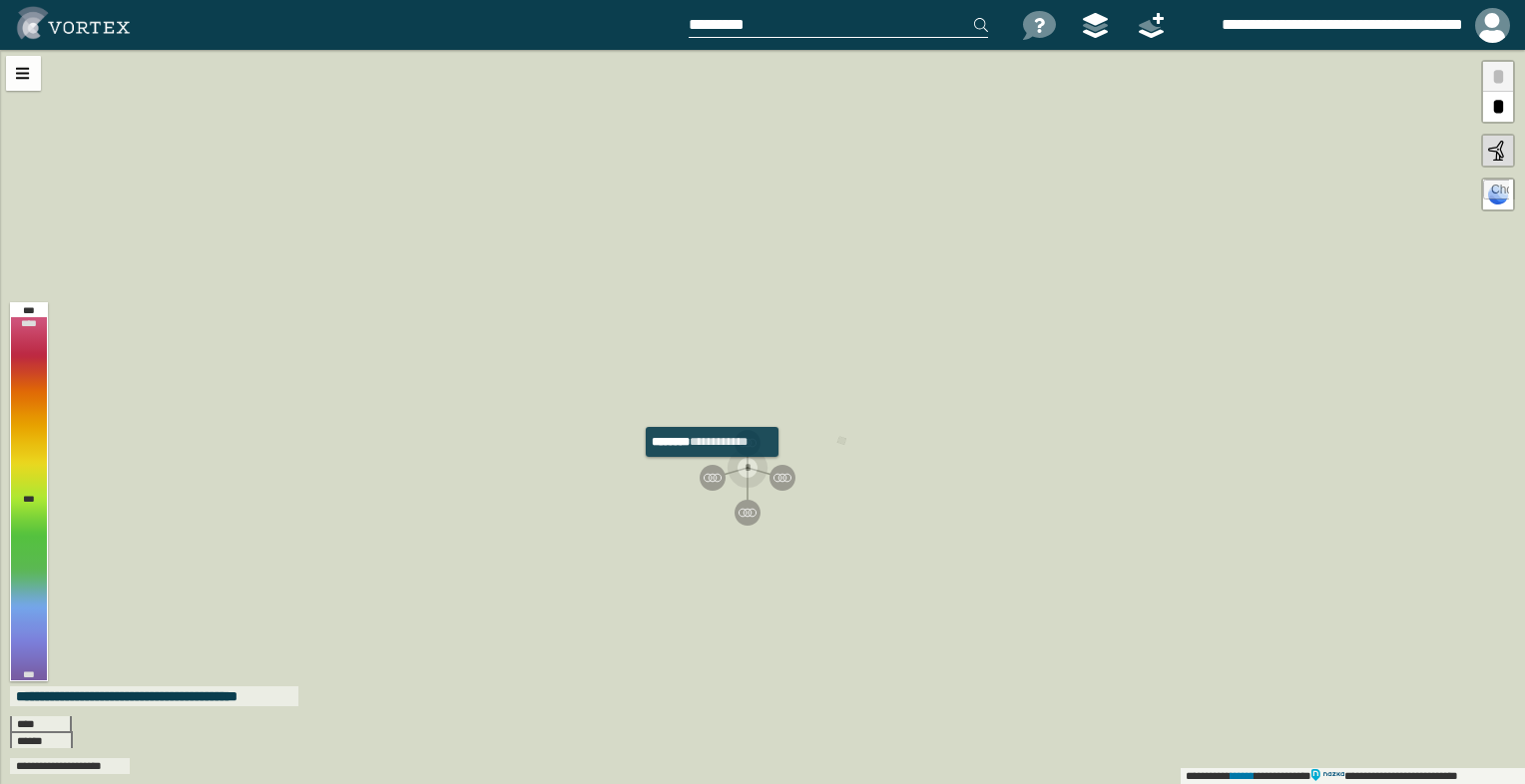 click at bounding box center [713, 478] 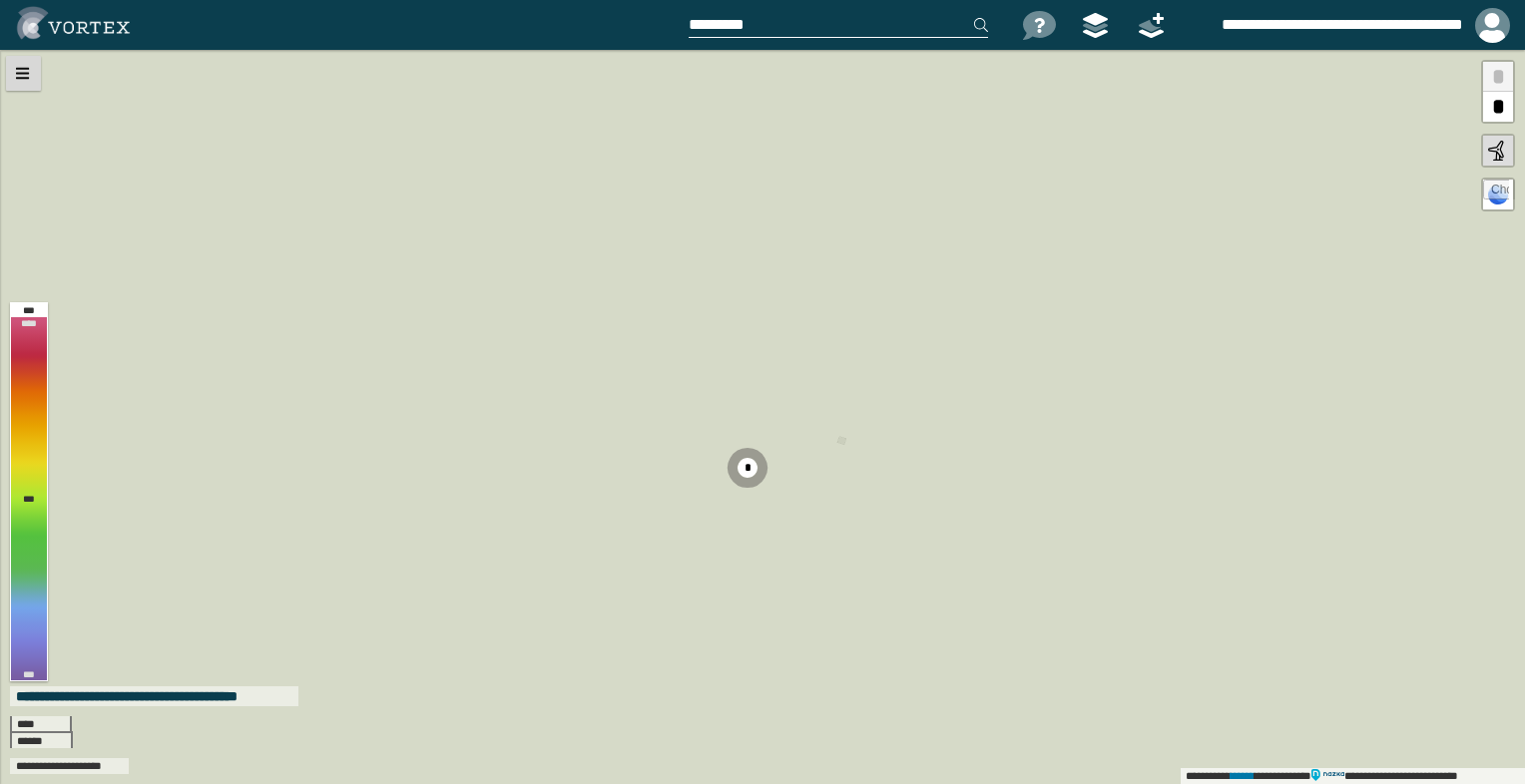click at bounding box center [23, 73] 